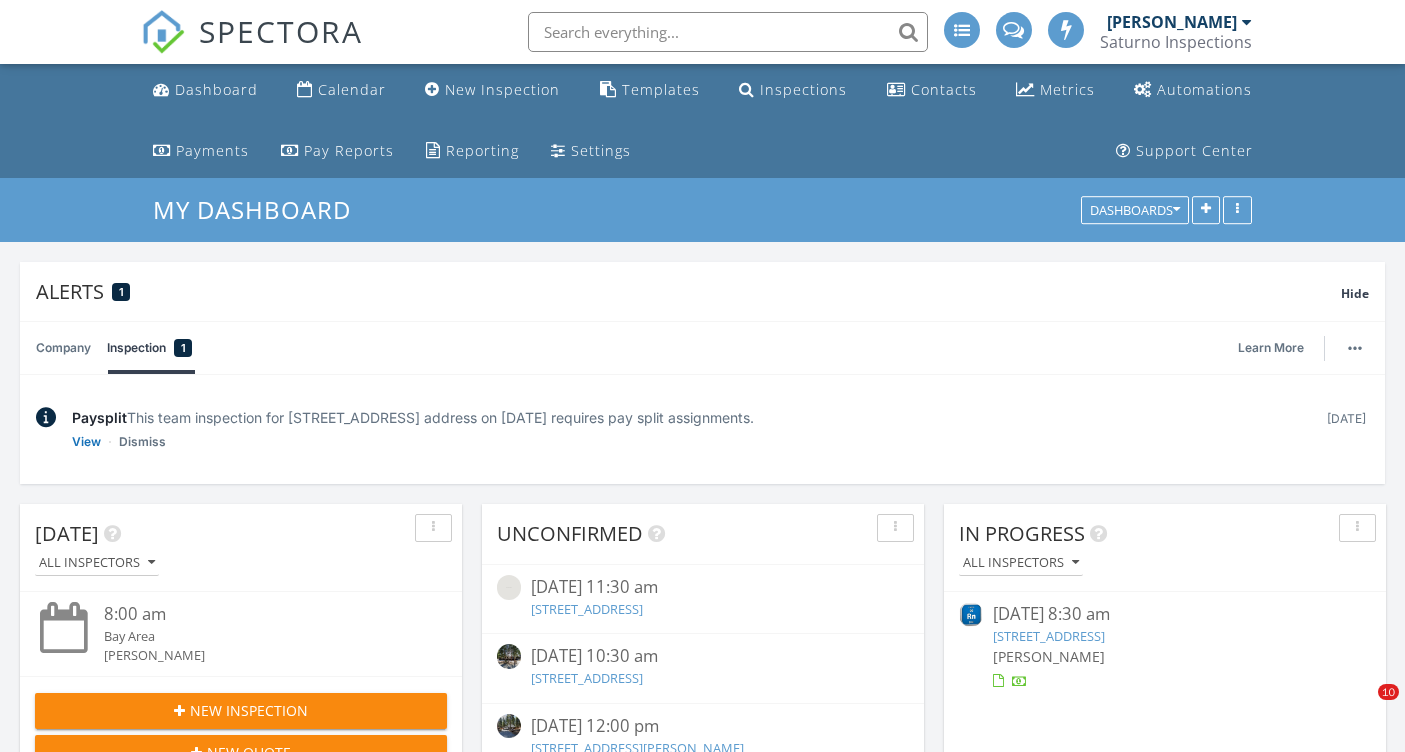 scroll, scrollTop: 0, scrollLeft: 0, axis: both 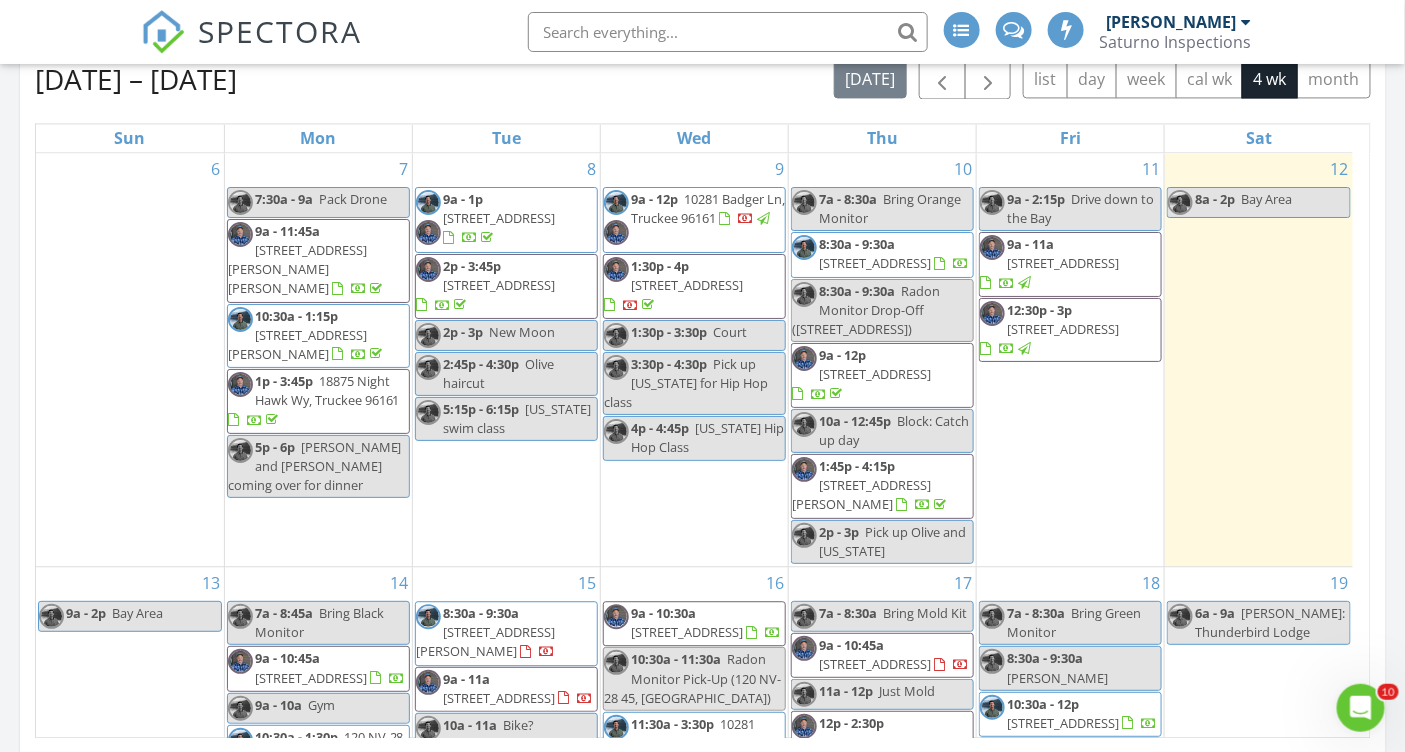 click on "5850 Korlebu Ln, Carnelian Bay 96140" at bounding box center (1063, 329) 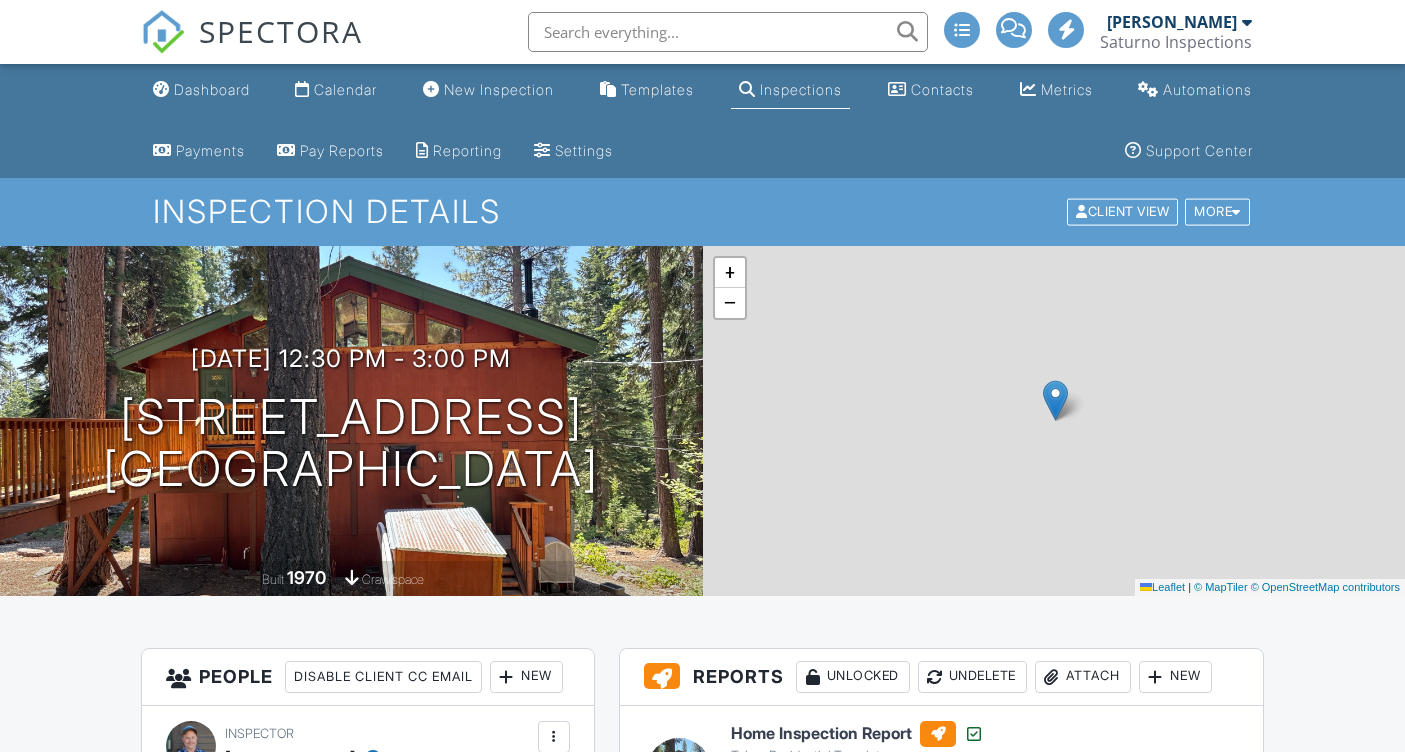 scroll, scrollTop: 0, scrollLeft: 0, axis: both 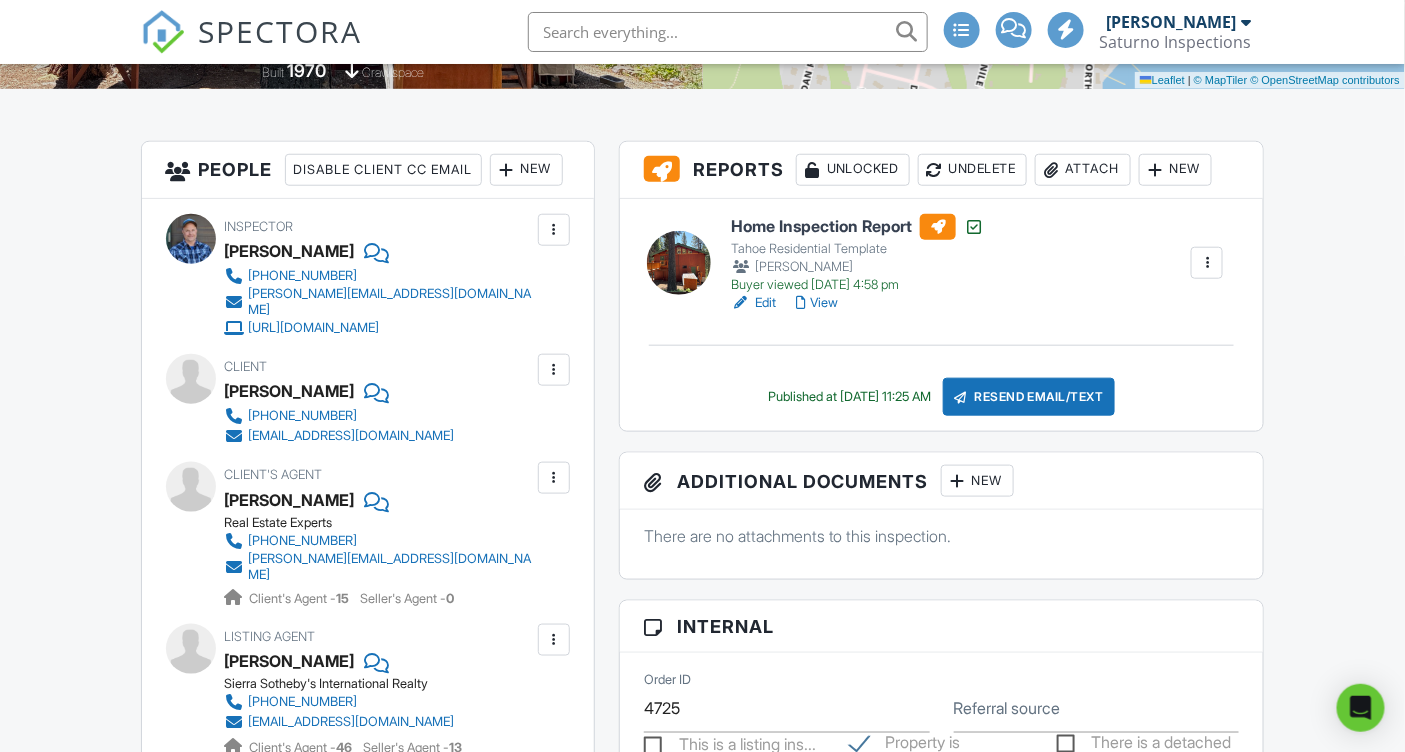click on "View" at bounding box center [817, 303] 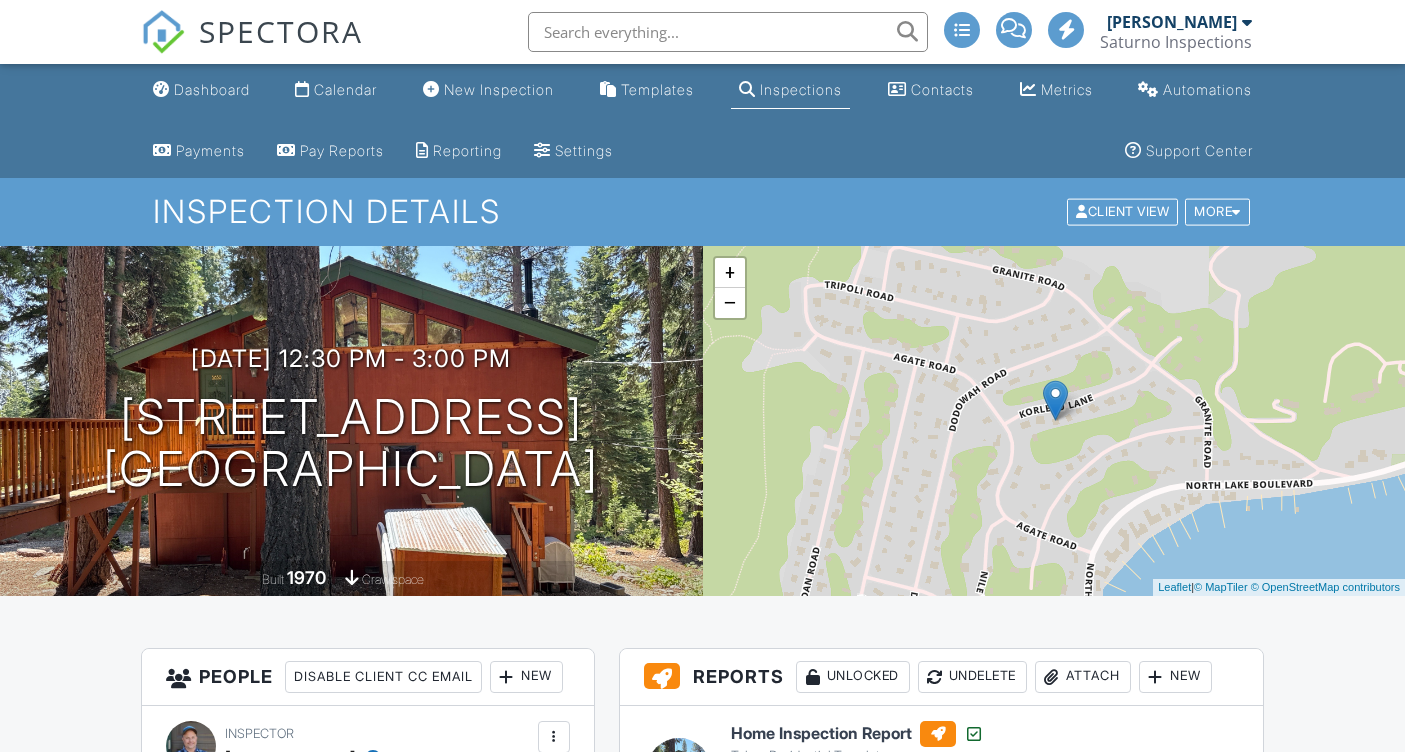 scroll, scrollTop: 0, scrollLeft: 0, axis: both 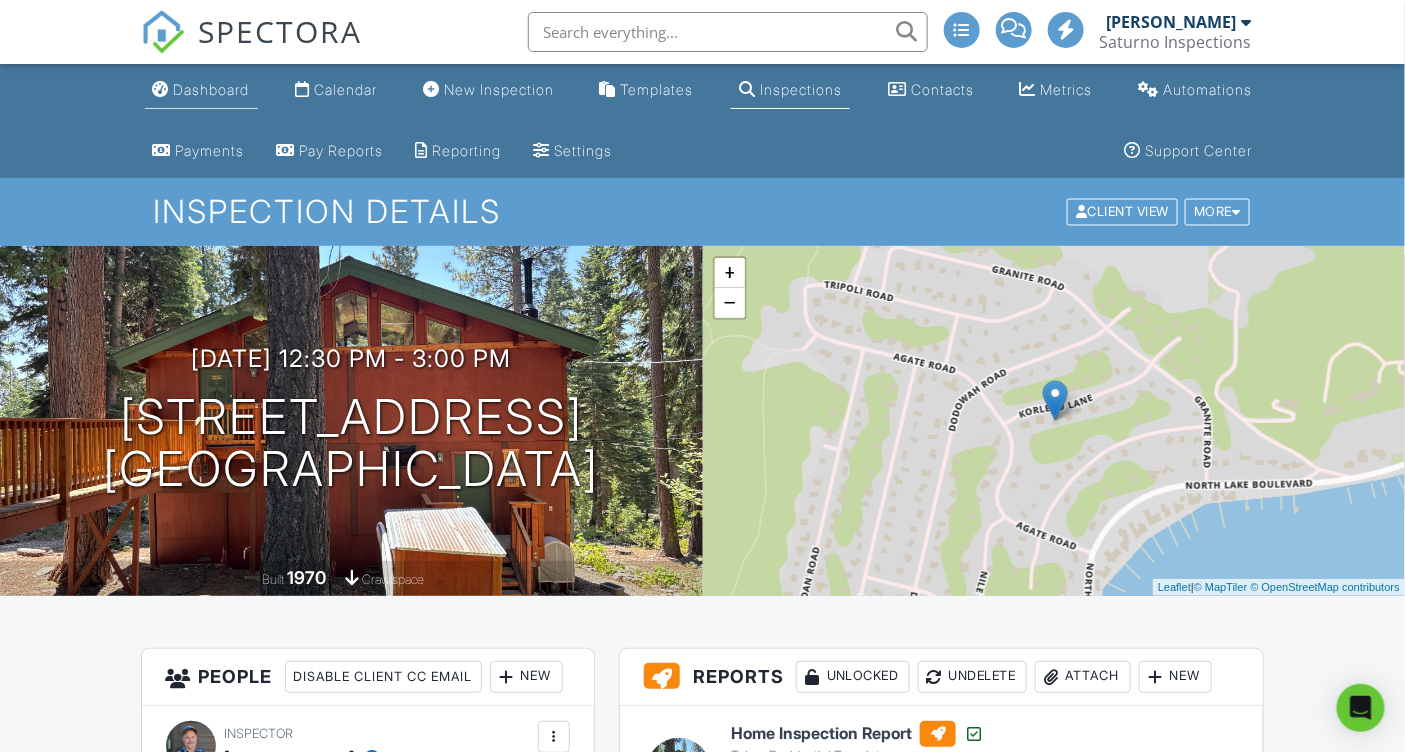 click on "Dashboard" at bounding box center [212, 89] 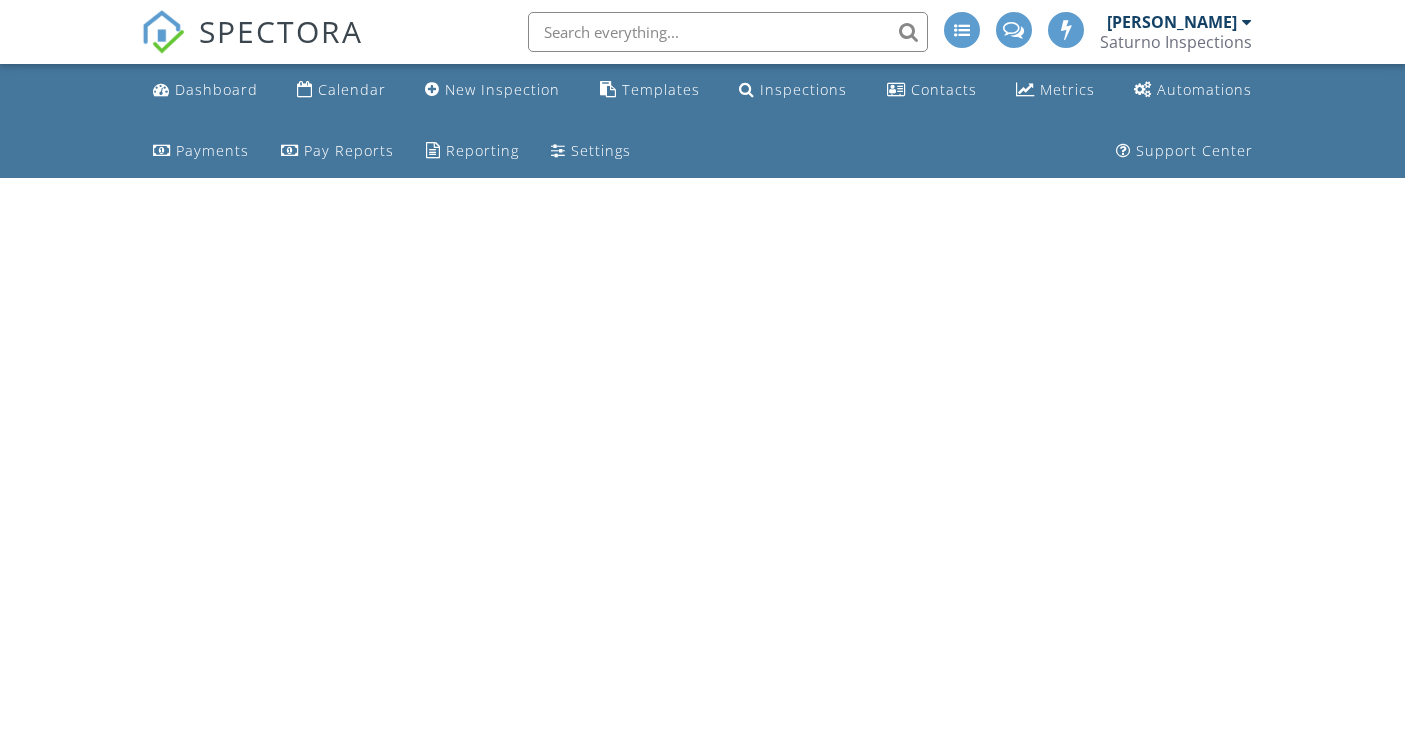 scroll, scrollTop: 0, scrollLeft: 0, axis: both 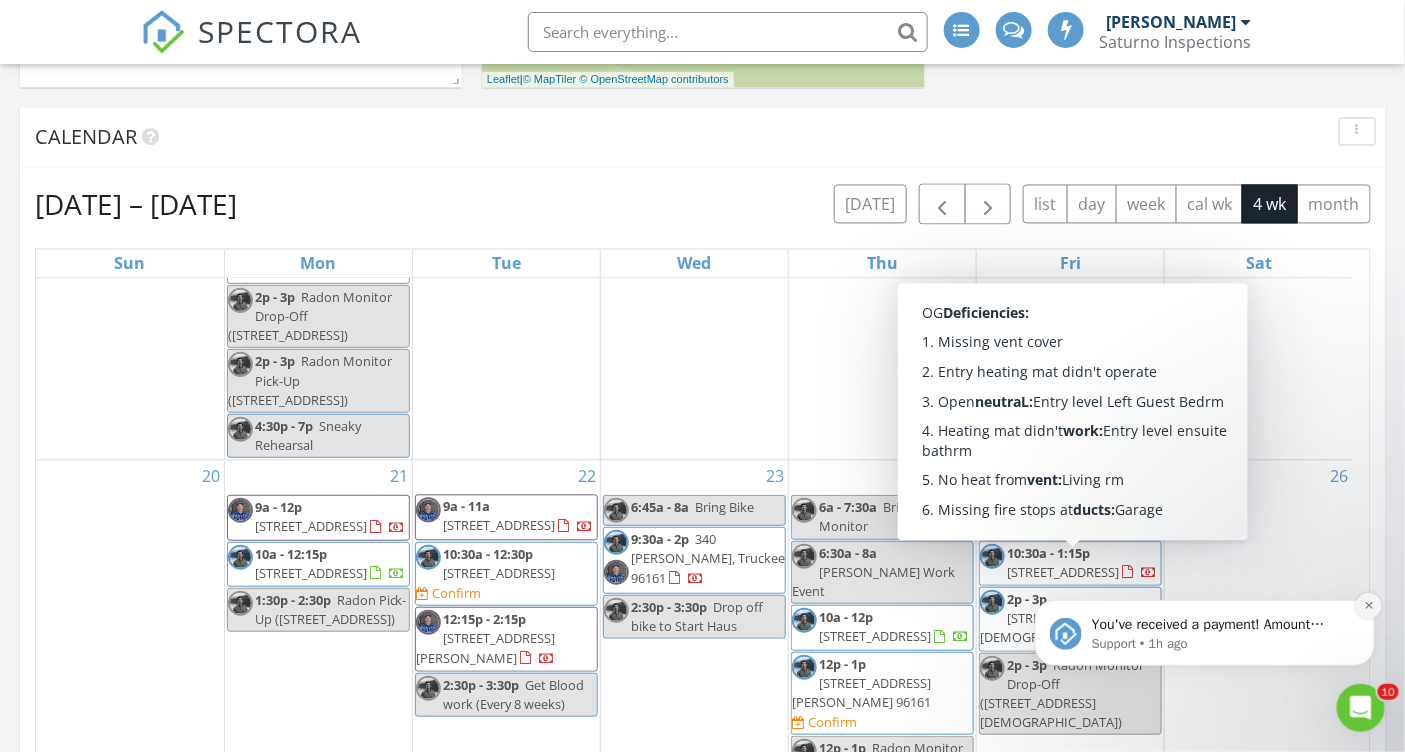 click 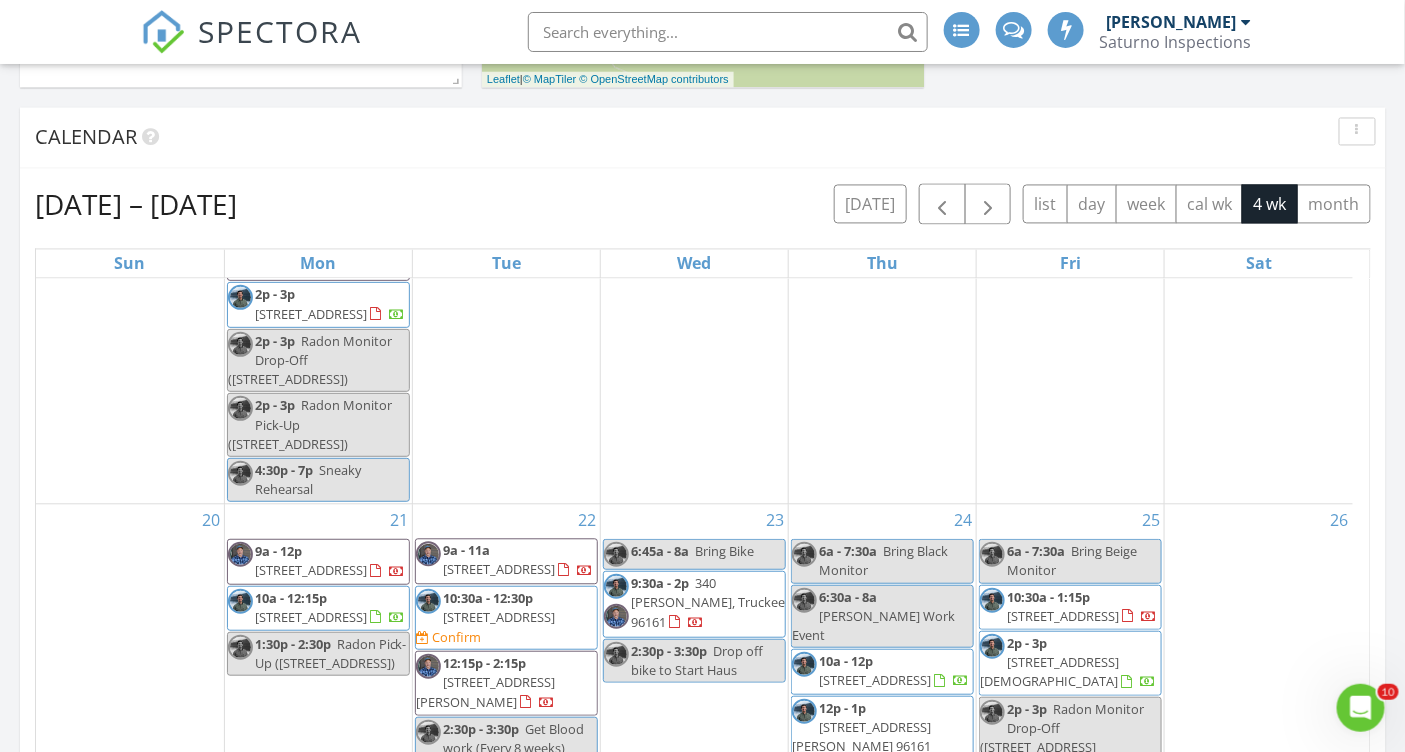 scroll, scrollTop: 0, scrollLeft: 0, axis: both 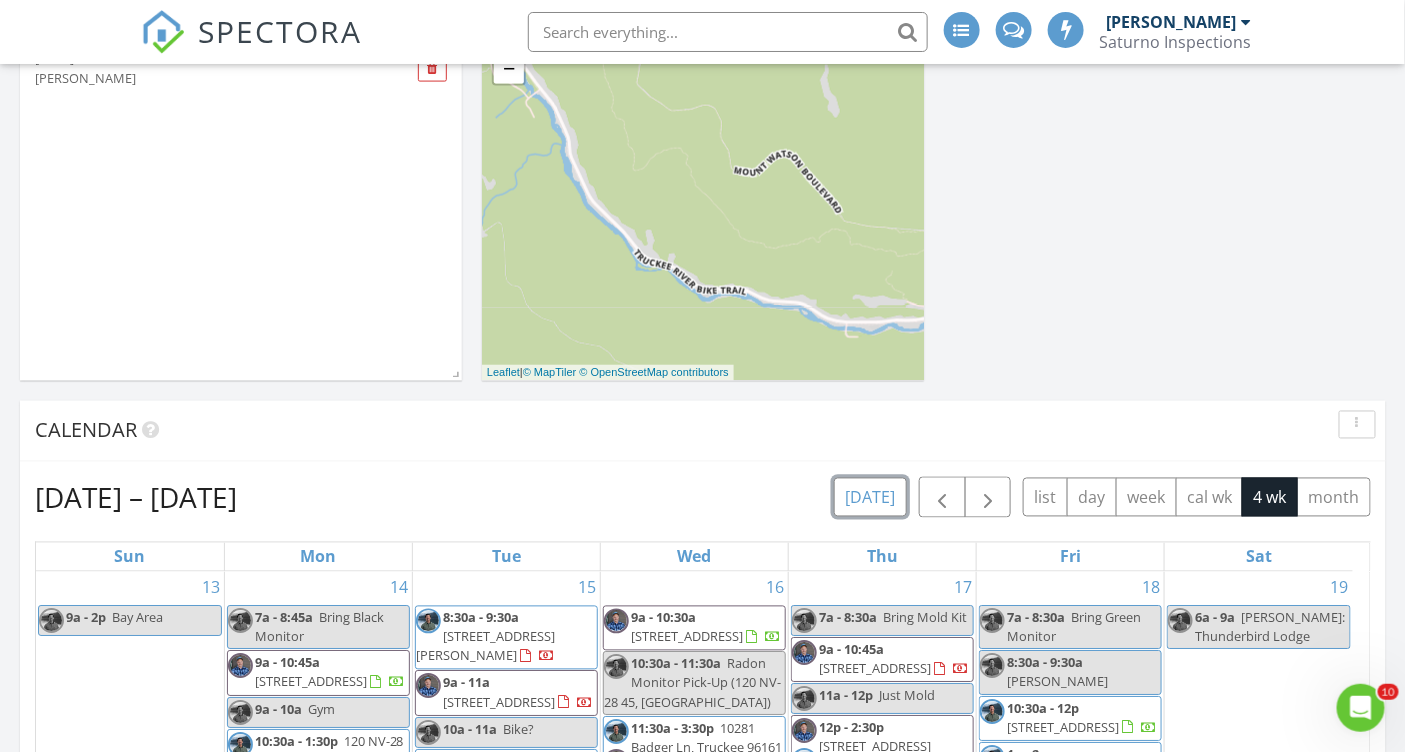 click on "today" at bounding box center [870, 497] 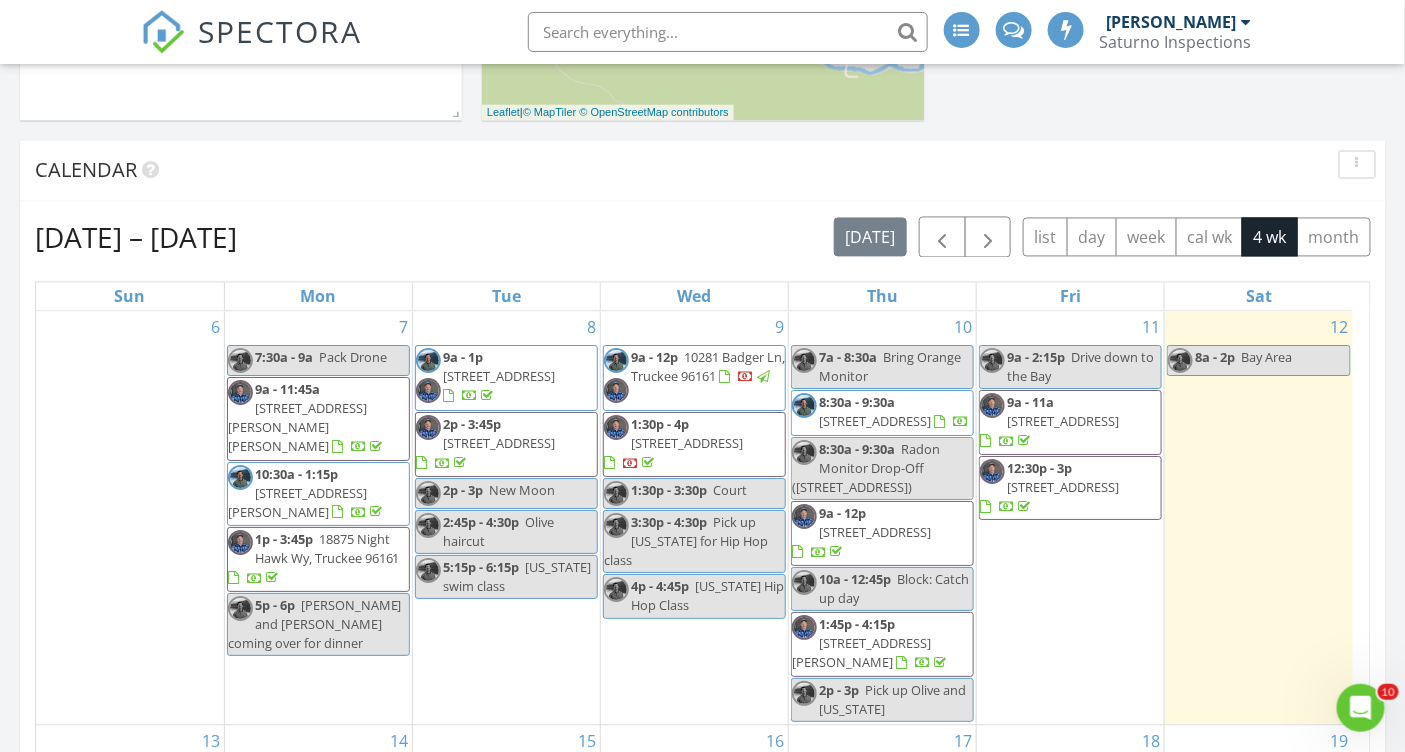 scroll, scrollTop: 1218, scrollLeft: 0, axis: vertical 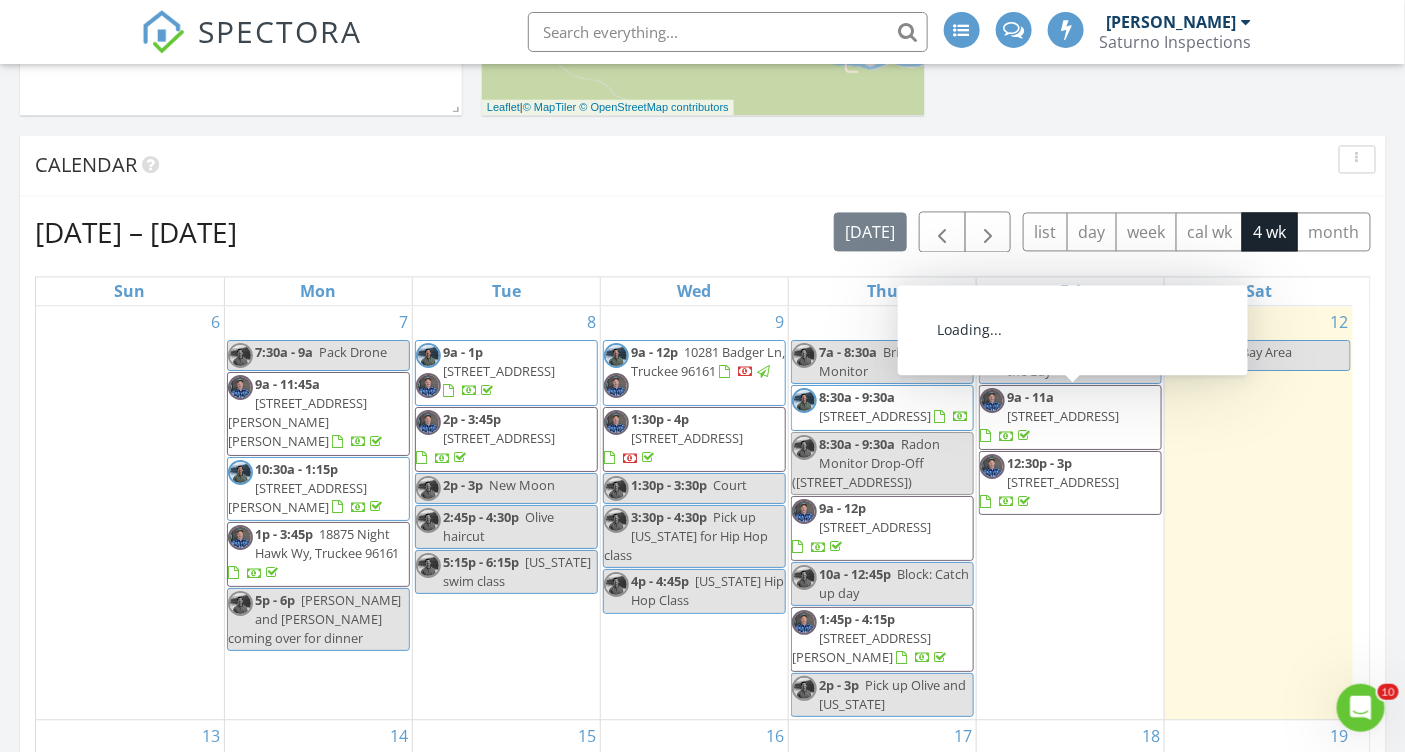 click on "[STREET_ADDRESS]" at bounding box center [1063, 417] 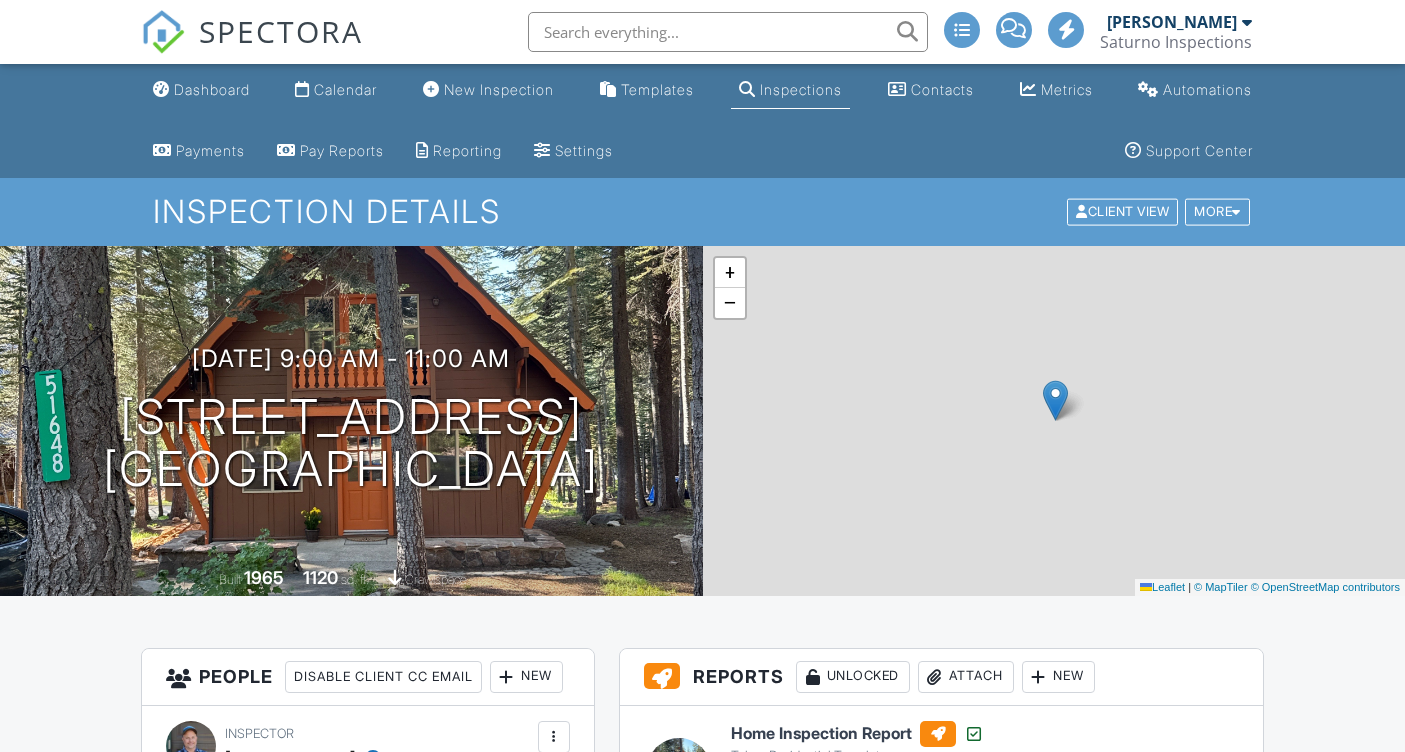 scroll, scrollTop: 0, scrollLeft: 0, axis: both 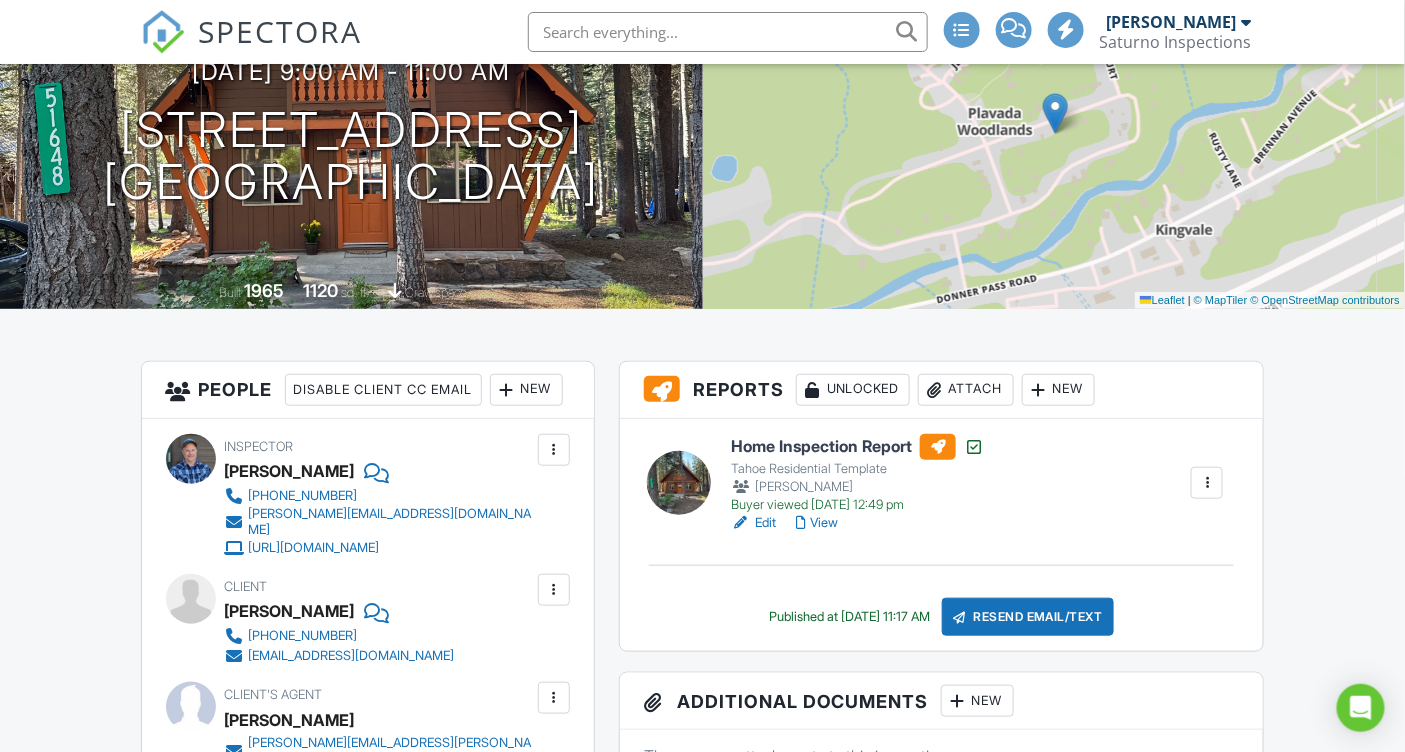 click on "View" at bounding box center (817, 523) 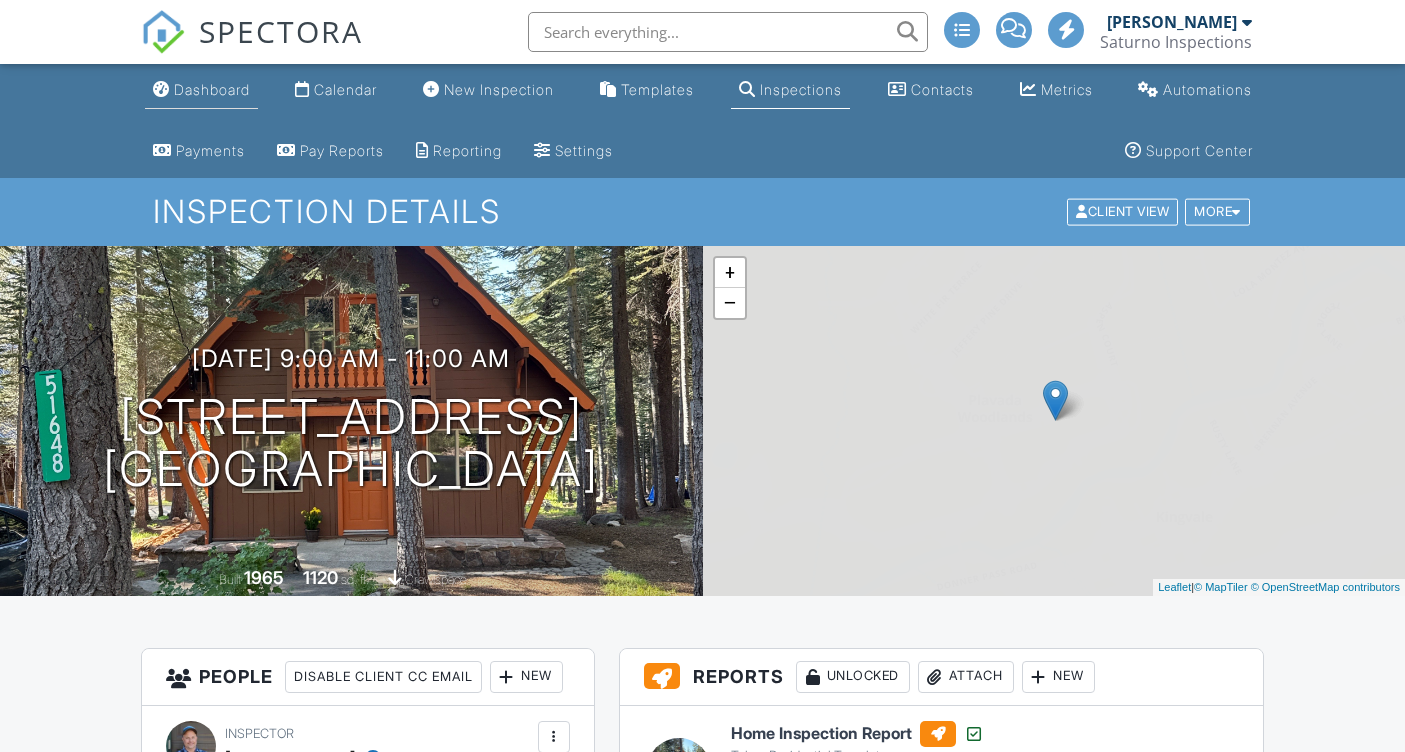 scroll, scrollTop: 0, scrollLeft: 0, axis: both 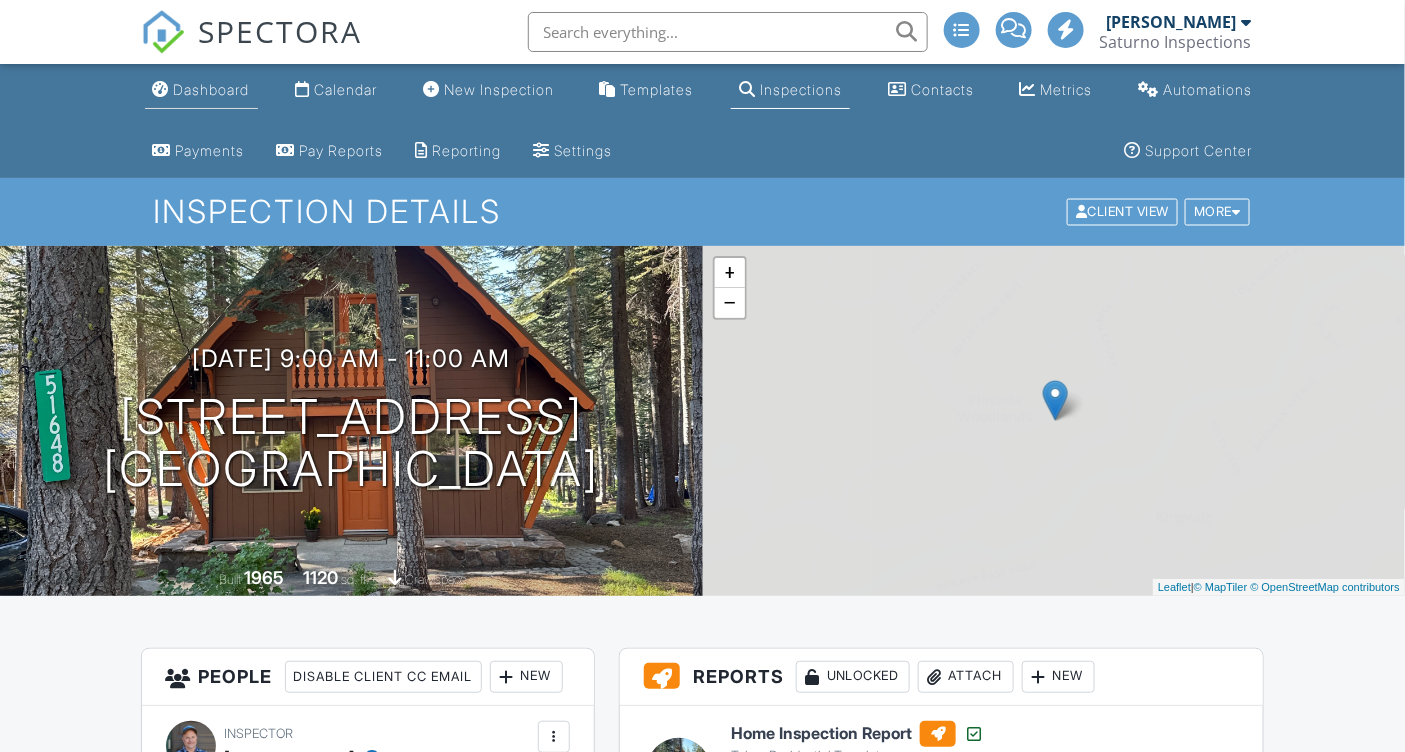 click on "Dashboard" at bounding box center (201, 90) 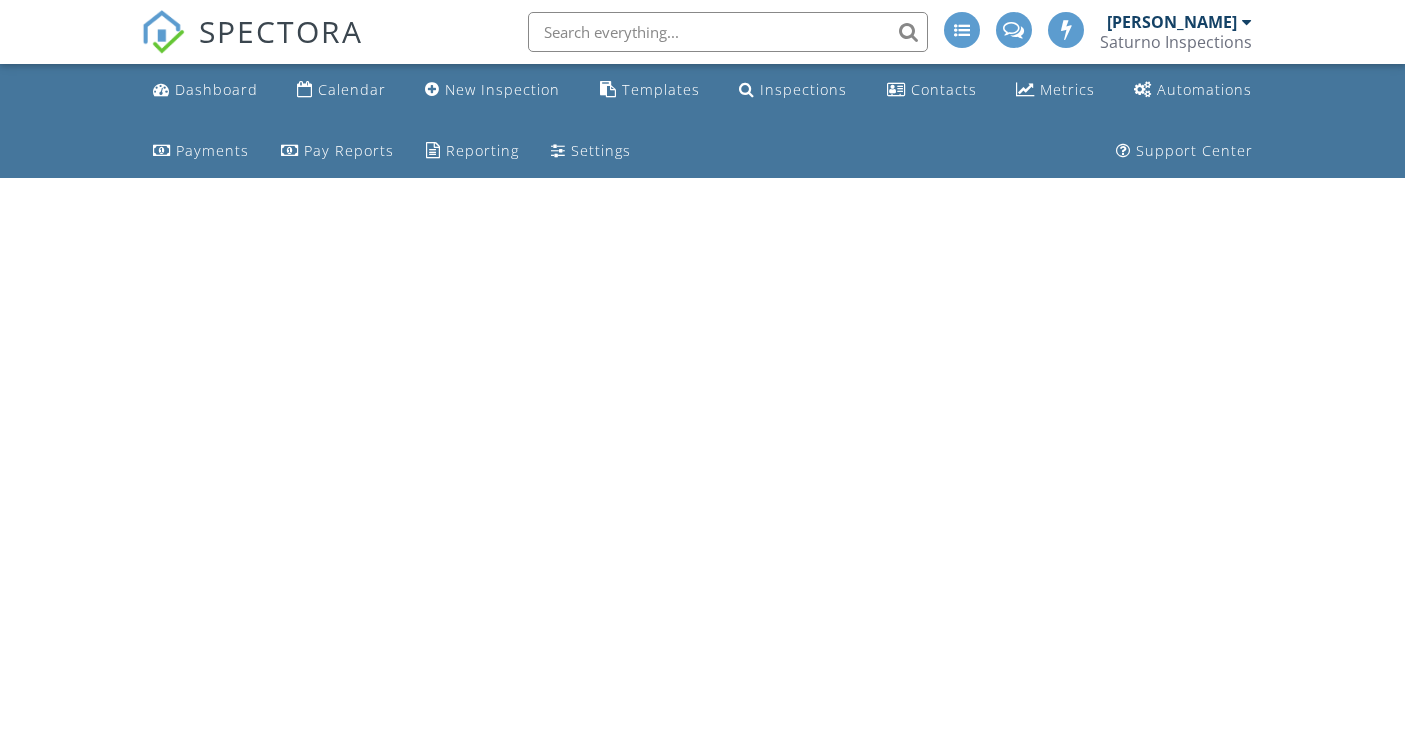scroll, scrollTop: 0, scrollLeft: 0, axis: both 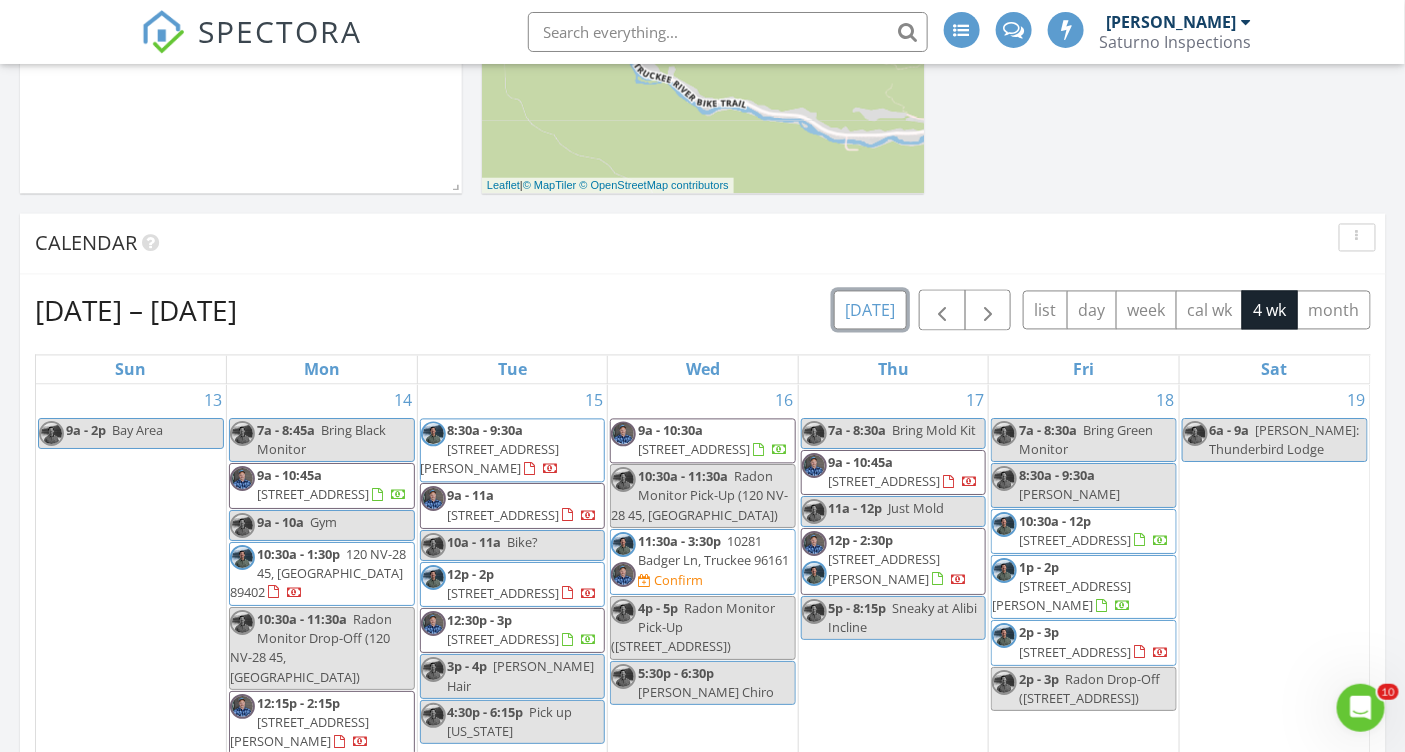 click on "today" at bounding box center [870, 310] 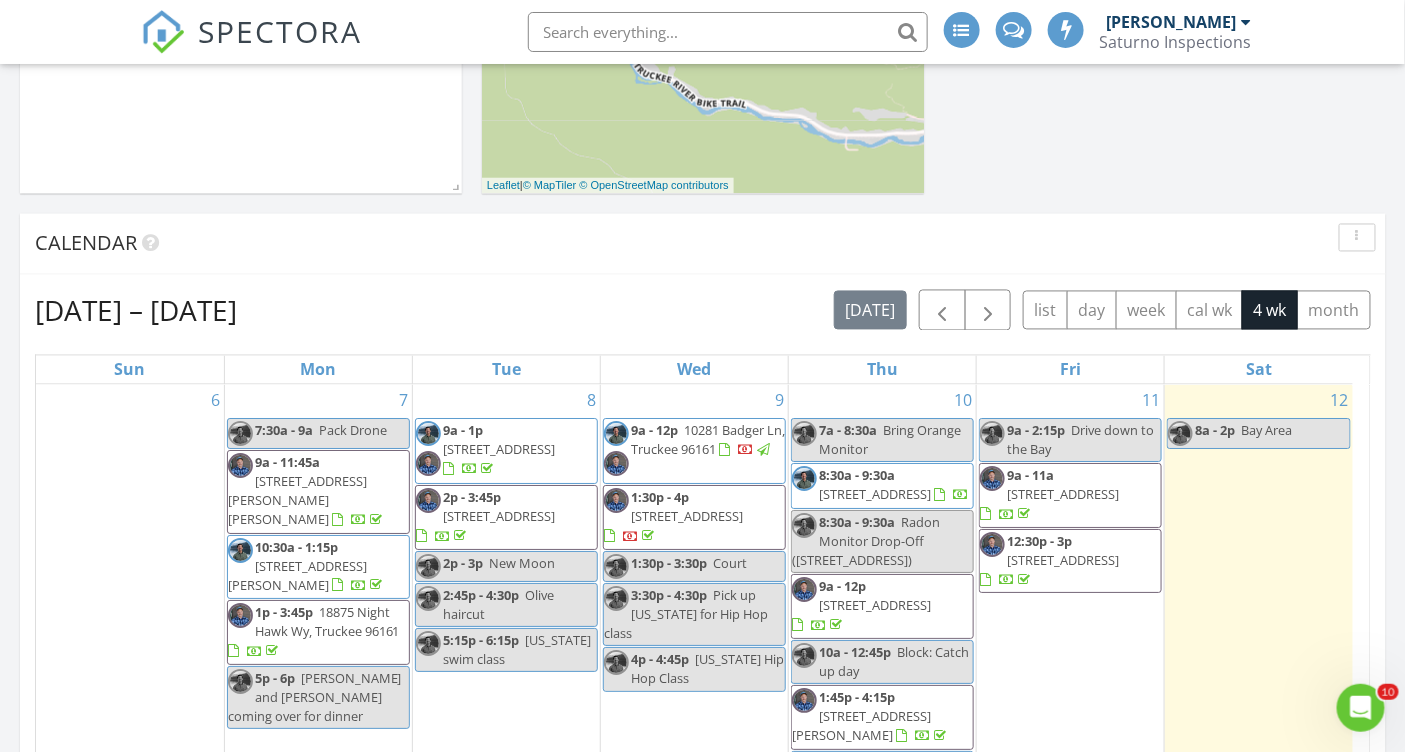 click on "12:30p - 3p
5850 Korlebu Ln, Carnelian Bay 96140" at bounding box center (1070, 562) 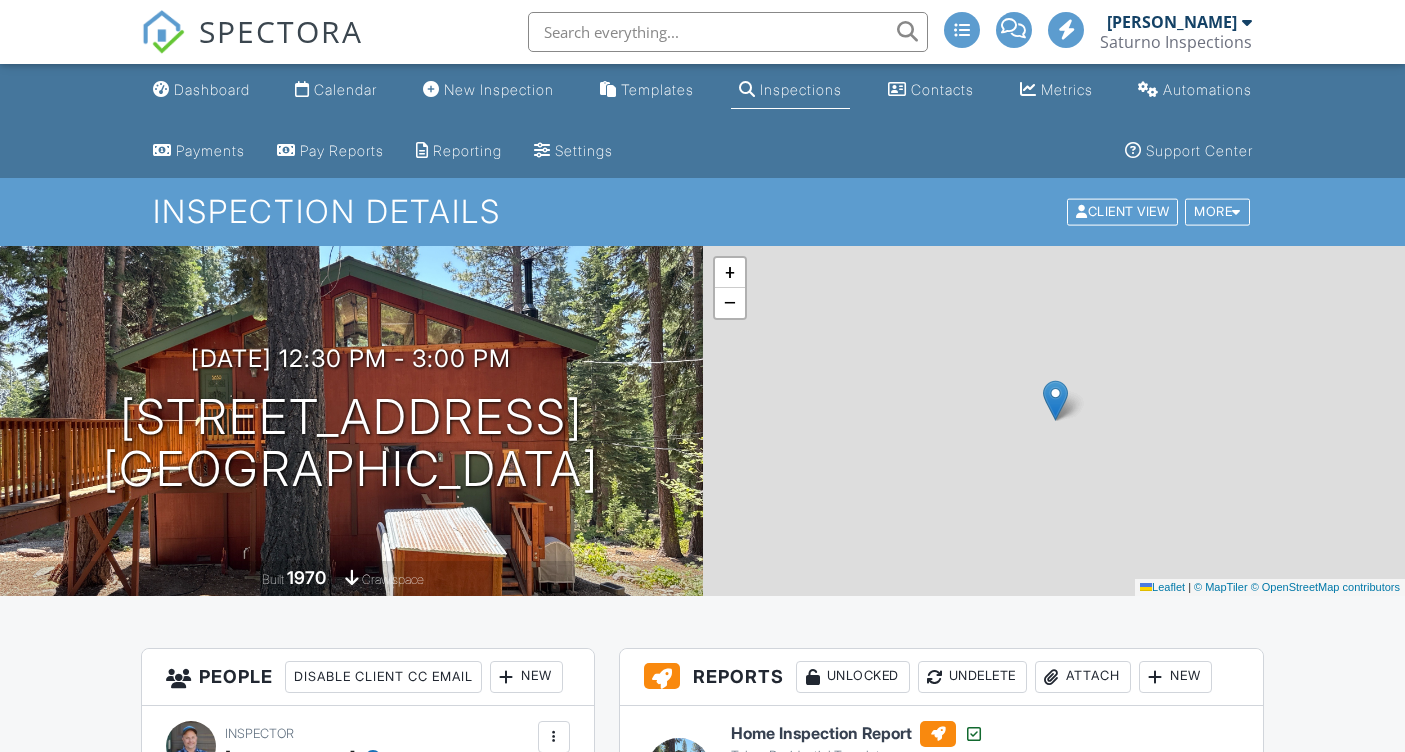 scroll, scrollTop: 0, scrollLeft: 0, axis: both 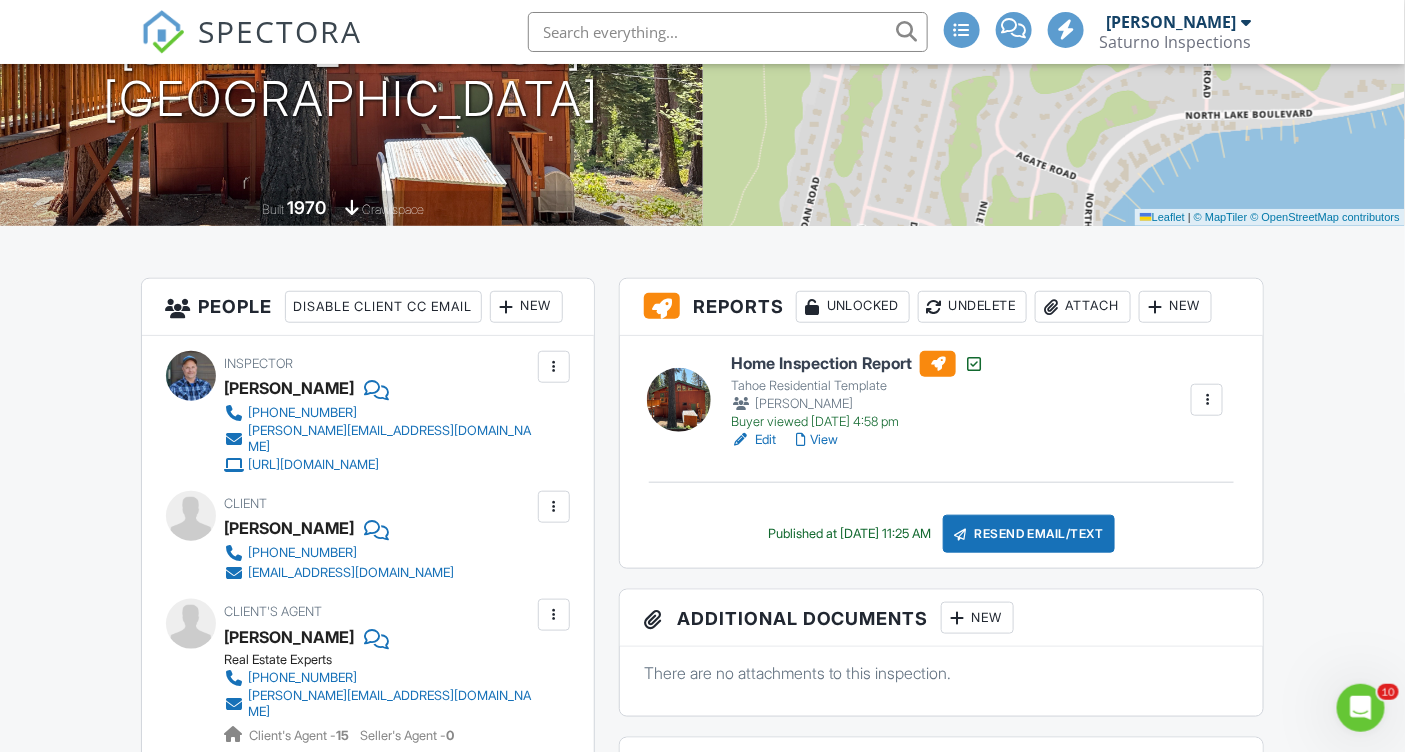 click on "Edit
View" at bounding box center [857, 440] 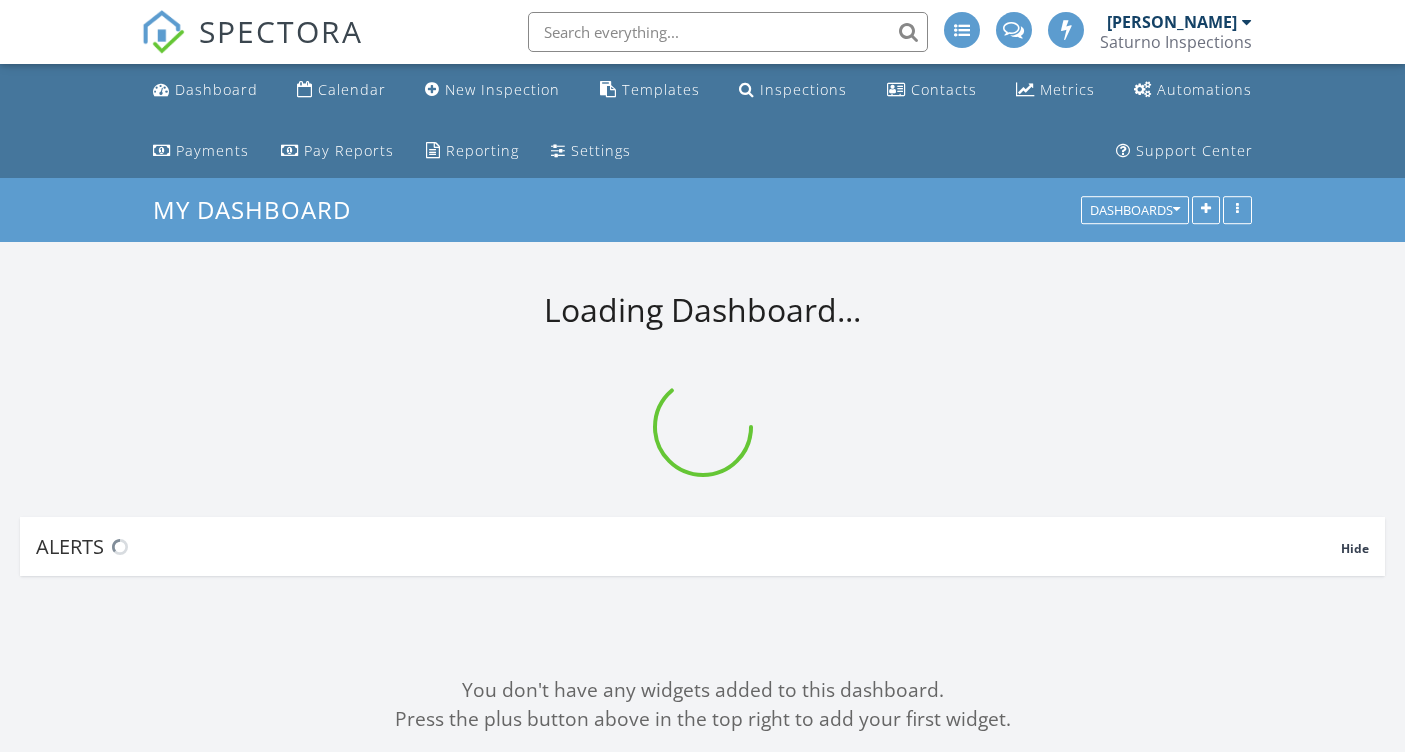 scroll, scrollTop: 0, scrollLeft: 0, axis: both 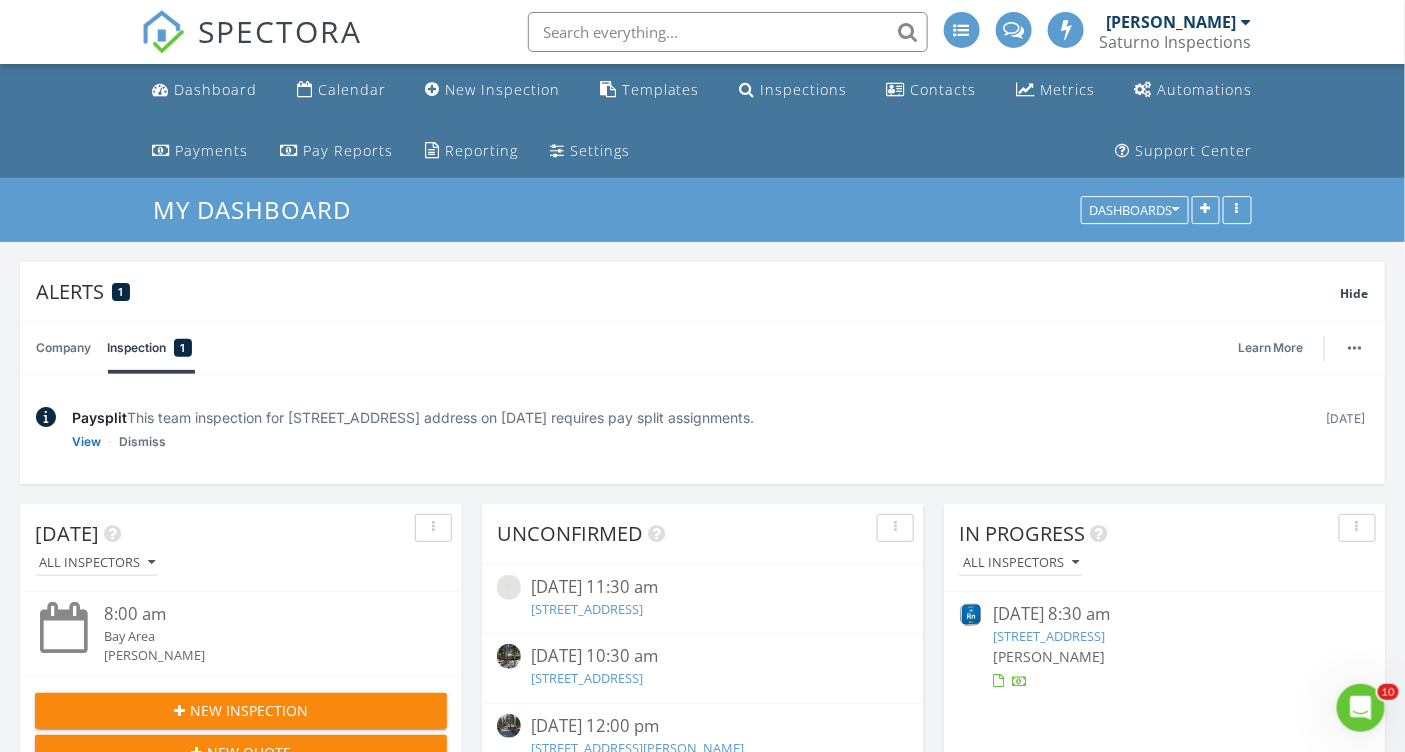click at bounding box center [728, 32] 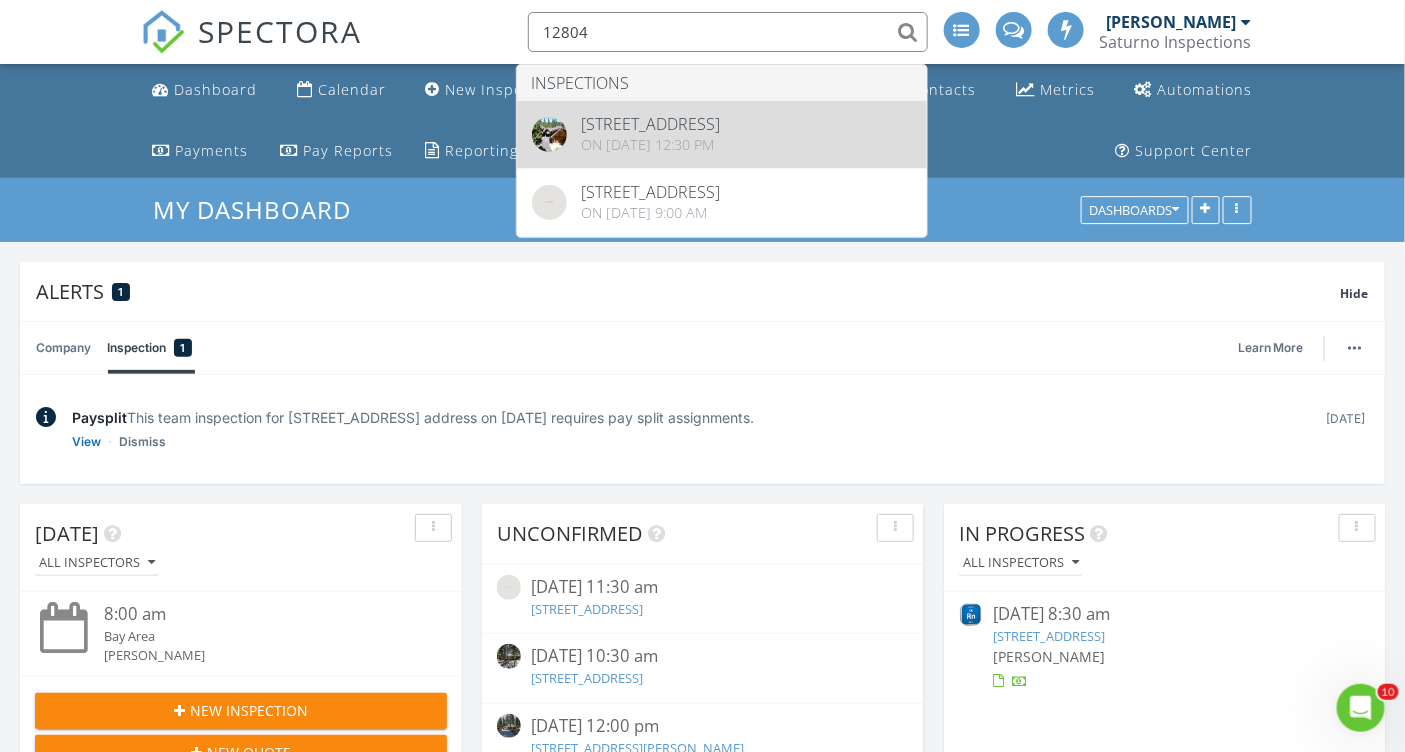 type on "12804" 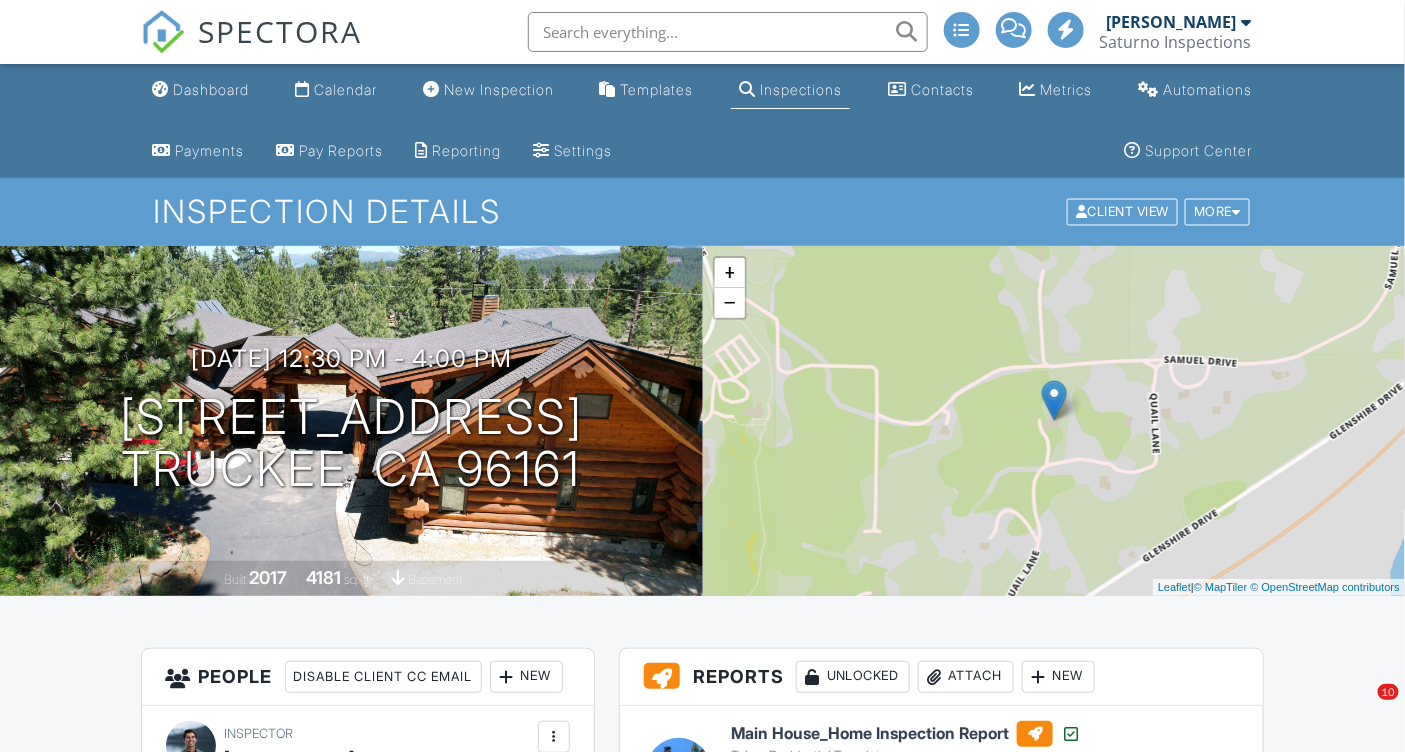 scroll, scrollTop: 0, scrollLeft: 0, axis: both 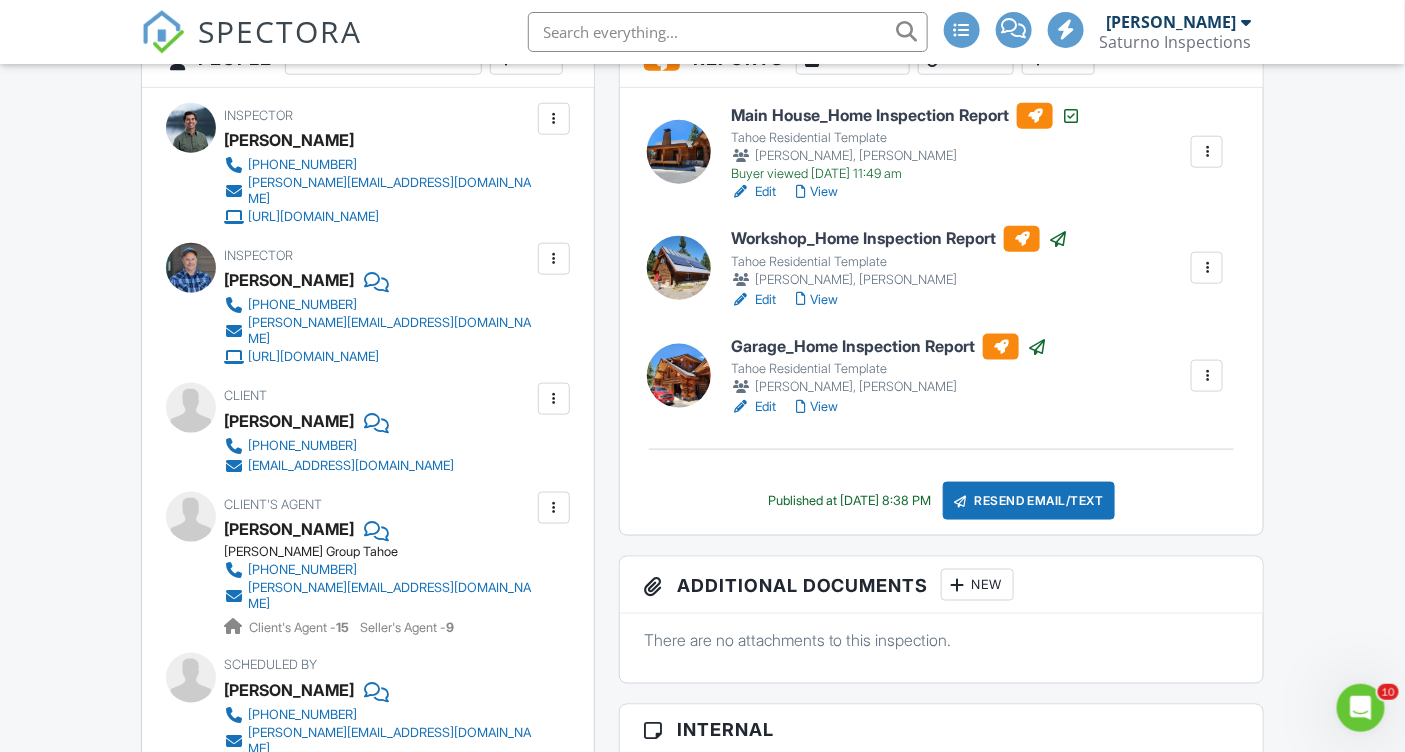click at bounding box center [554, 399] 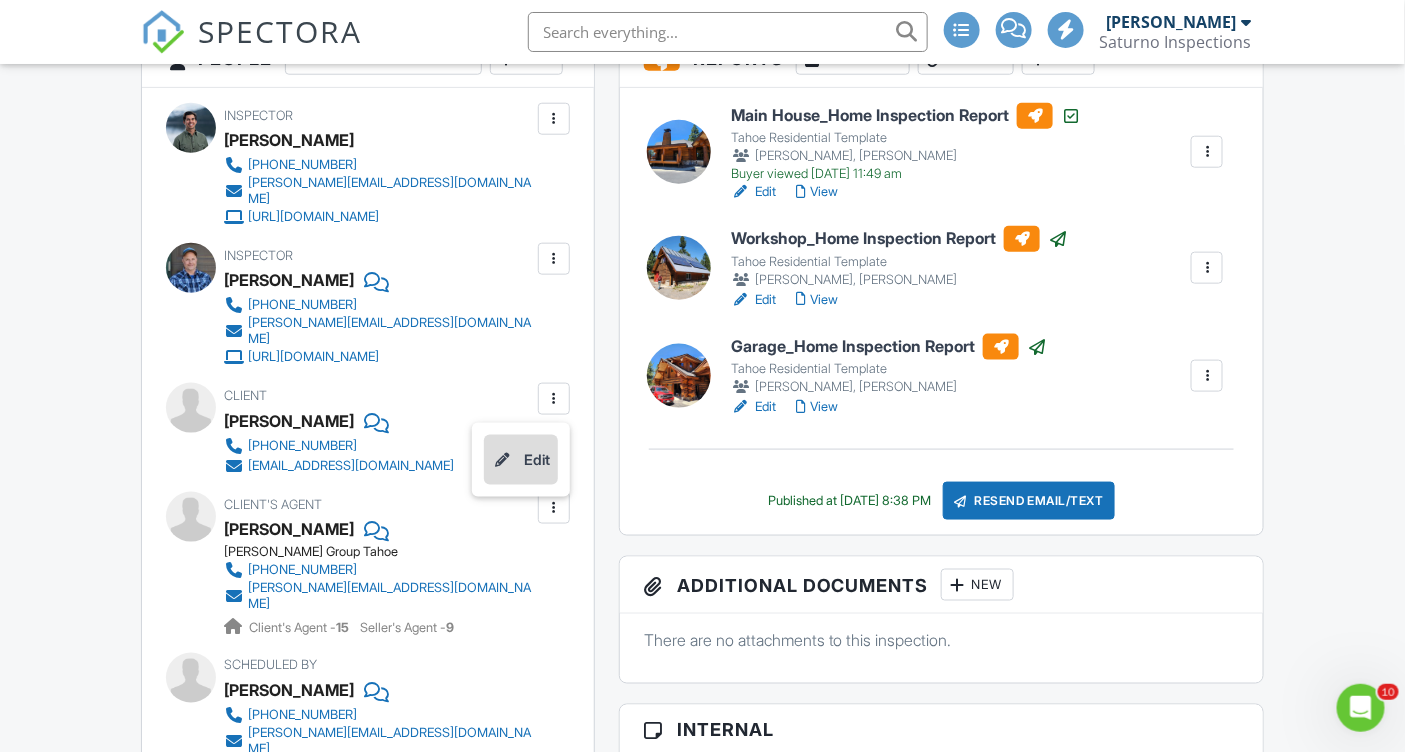 click on "Edit" at bounding box center (521, 460) 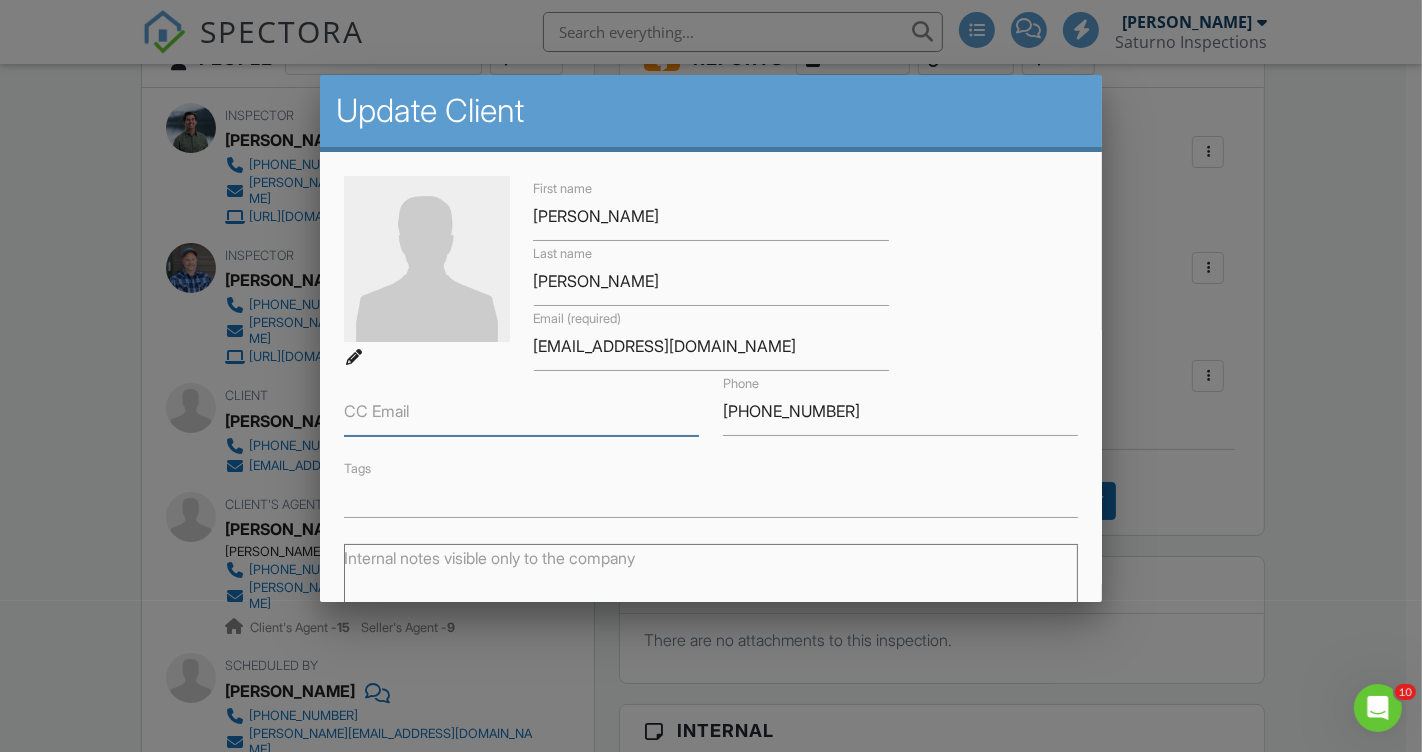 click on "CC Email" at bounding box center (521, 411) 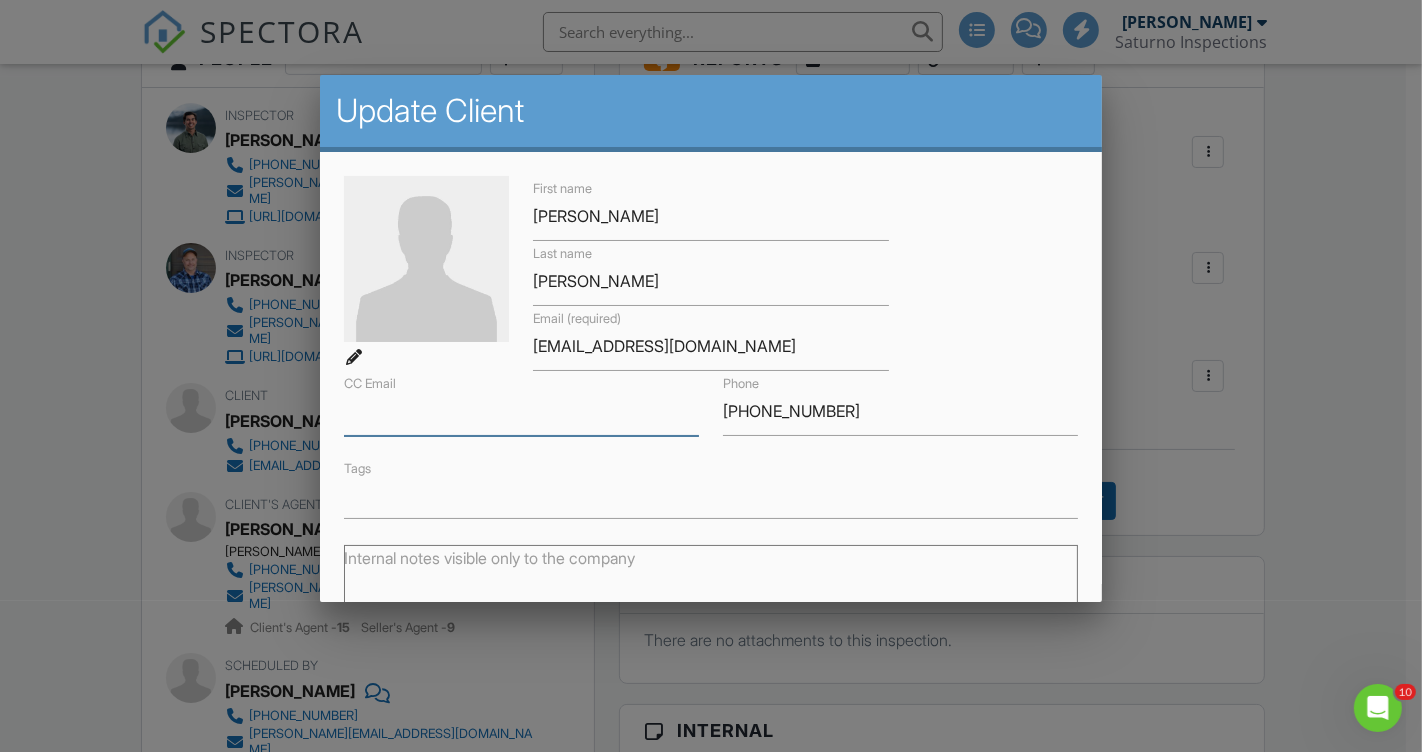 paste on "[EMAIL_ADDRESS][DOMAIN_NAME]" 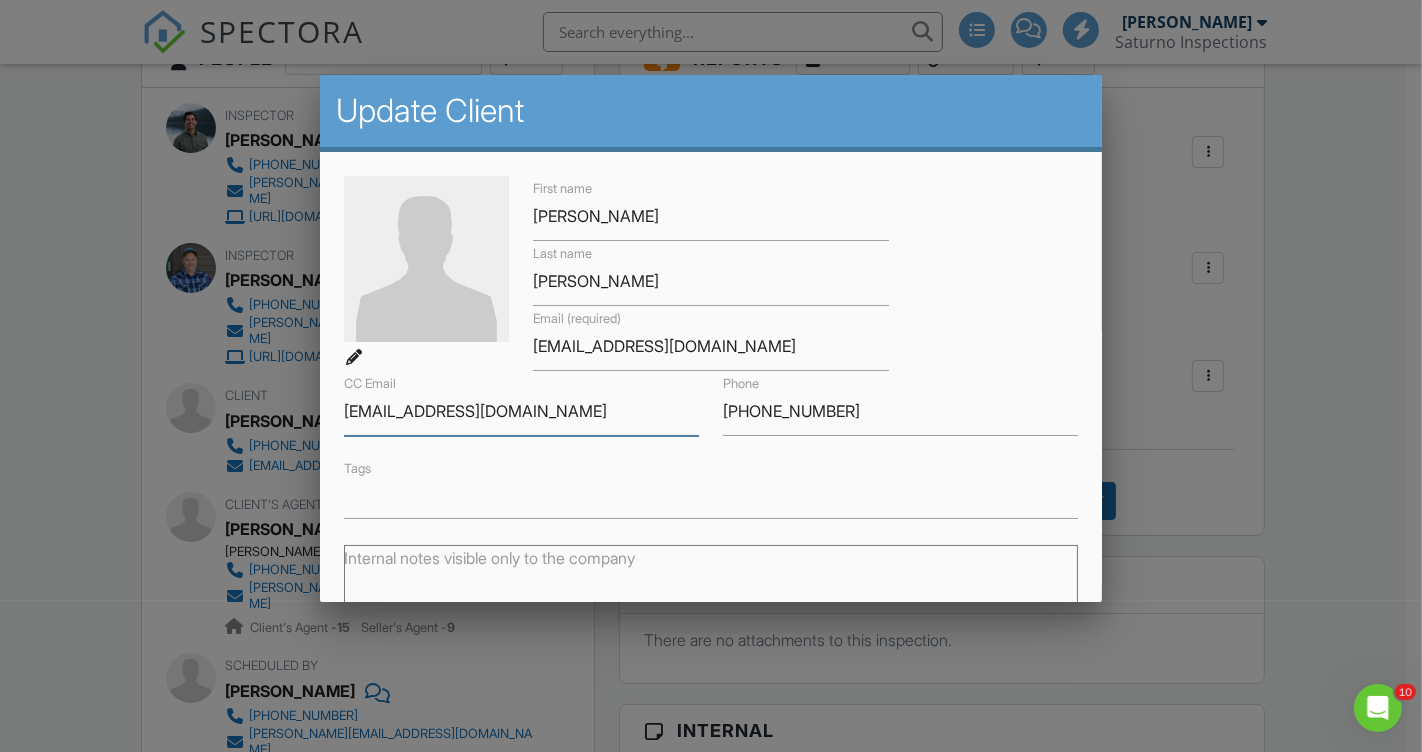 type on "[EMAIL_ADDRESS][DOMAIN_NAME]" 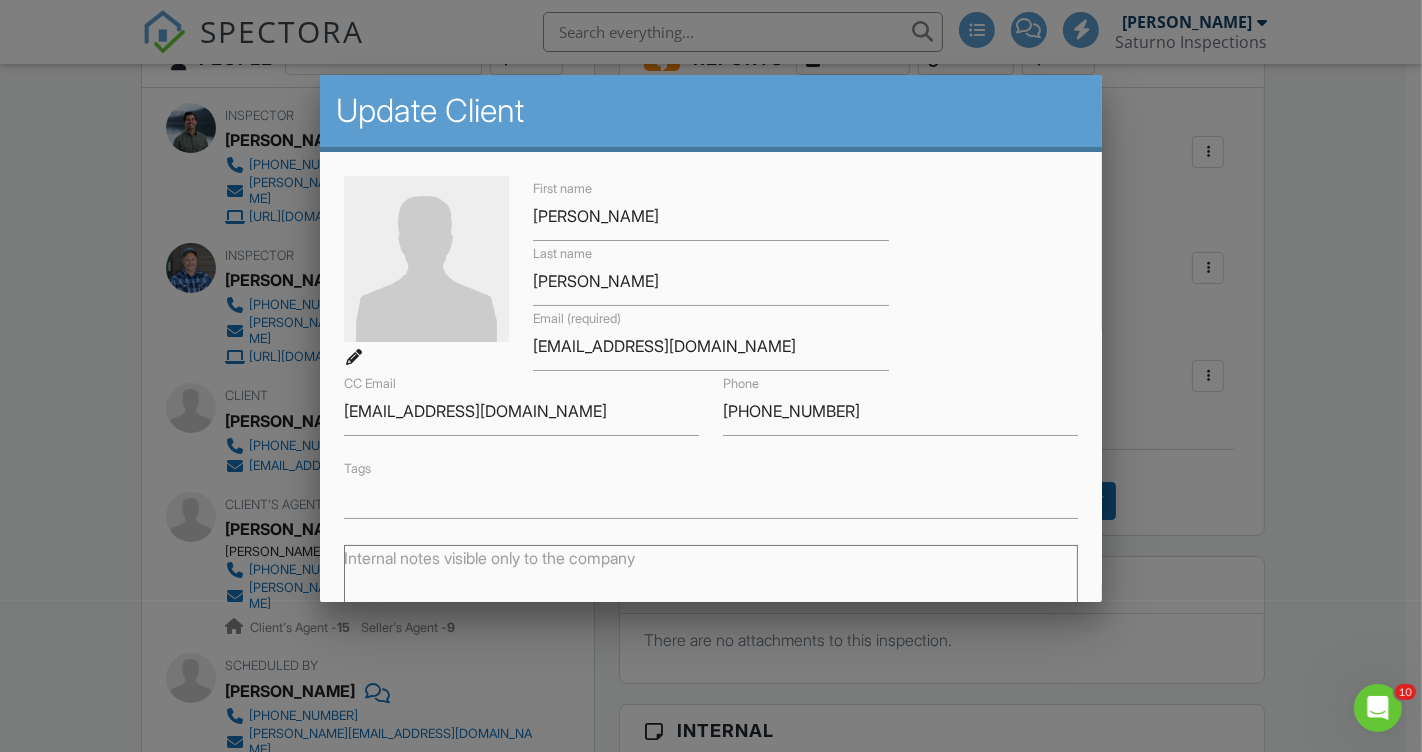 click at bounding box center (711, 499) 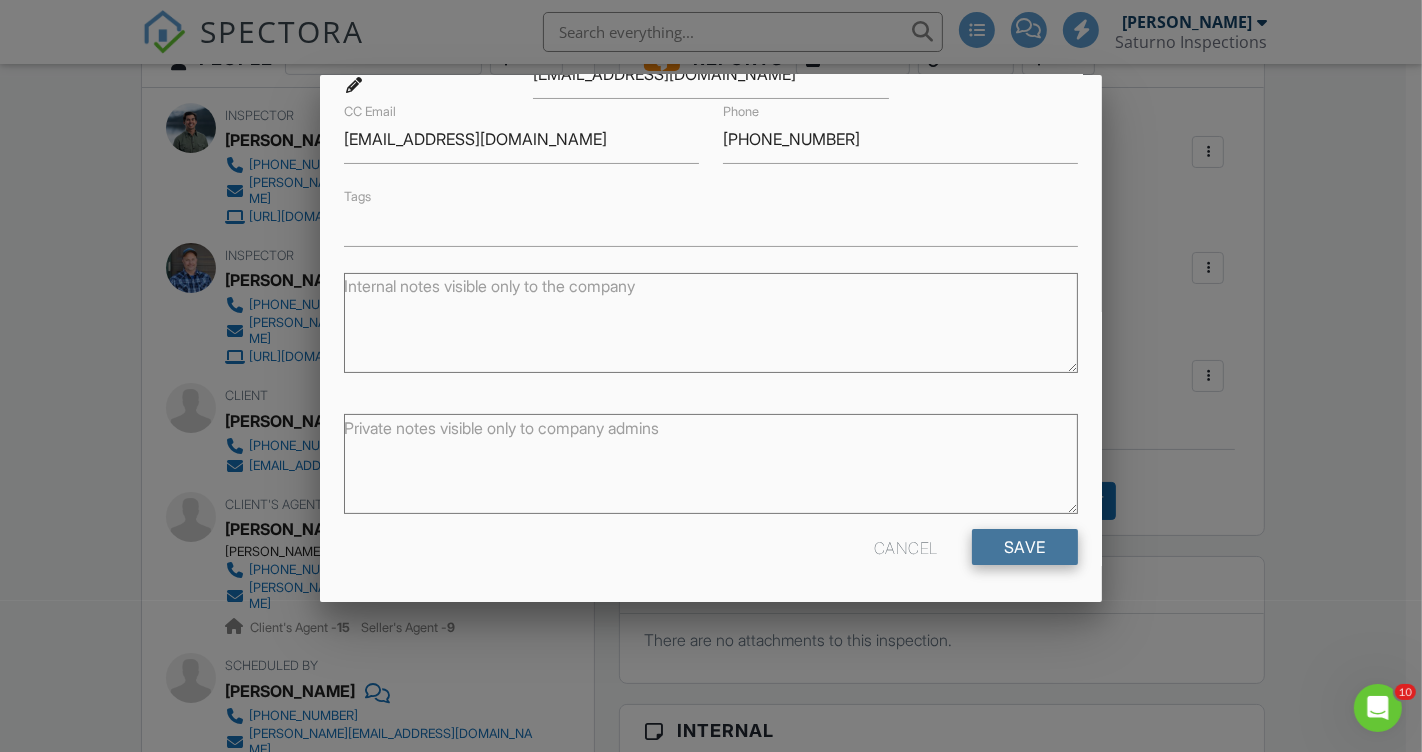 click on "Save" at bounding box center (1025, 547) 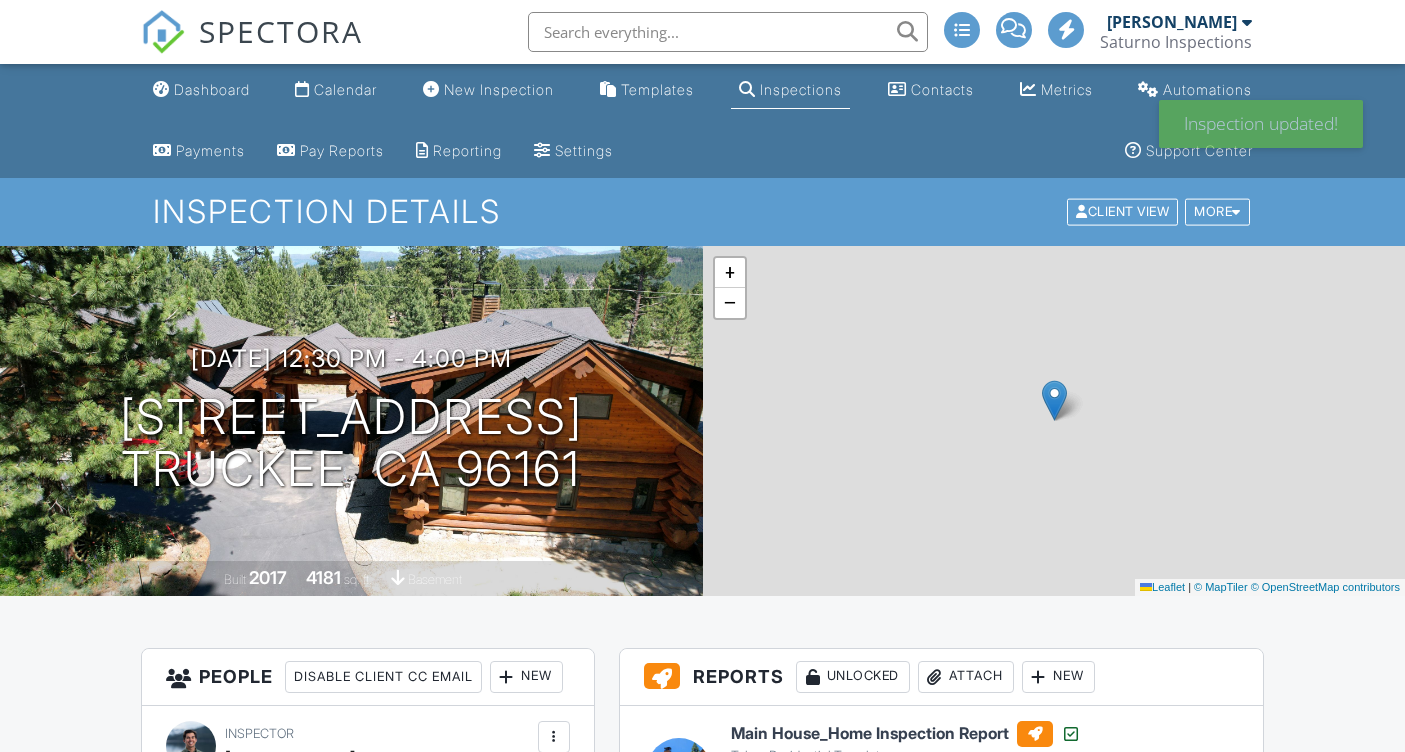scroll, scrollTop: 1982, scrollLeft: 0, axis: vertical 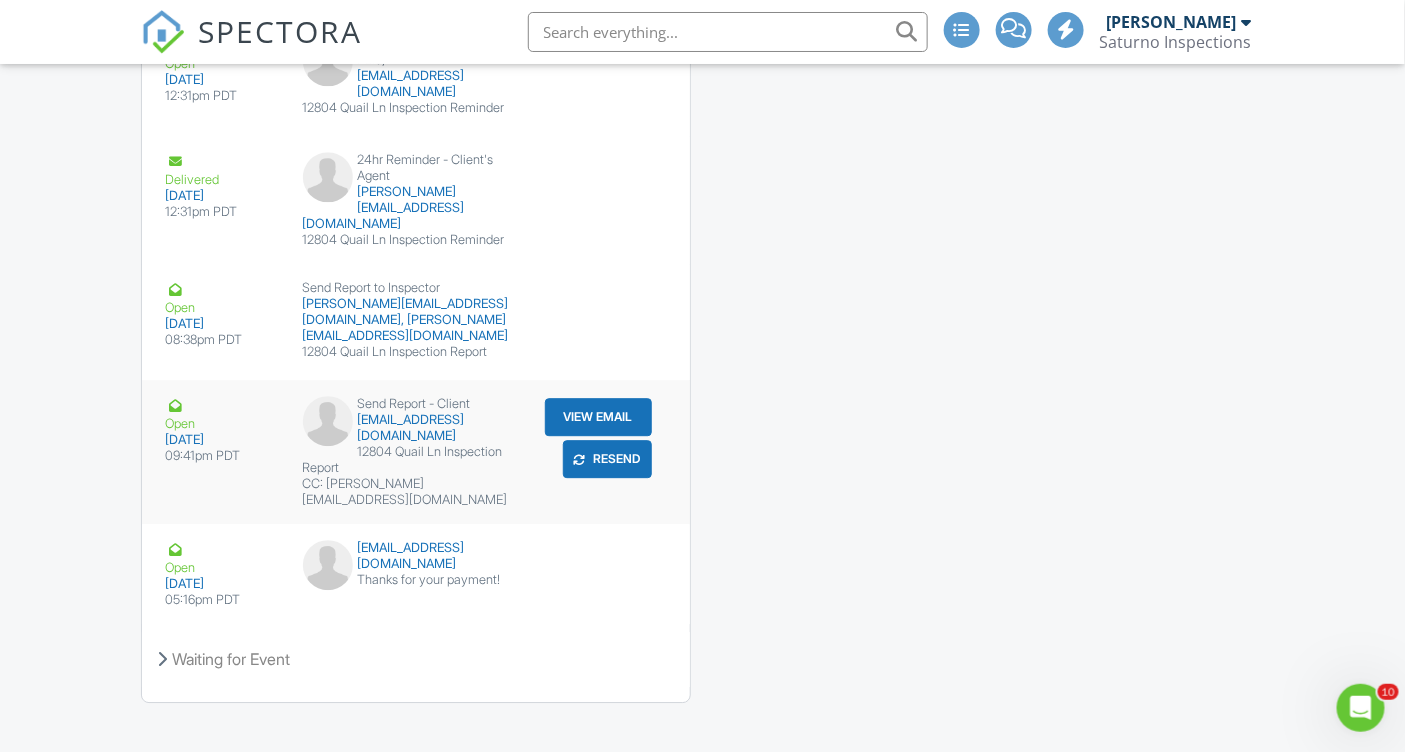 click on "Resend" at bounding box center (607, 459) 